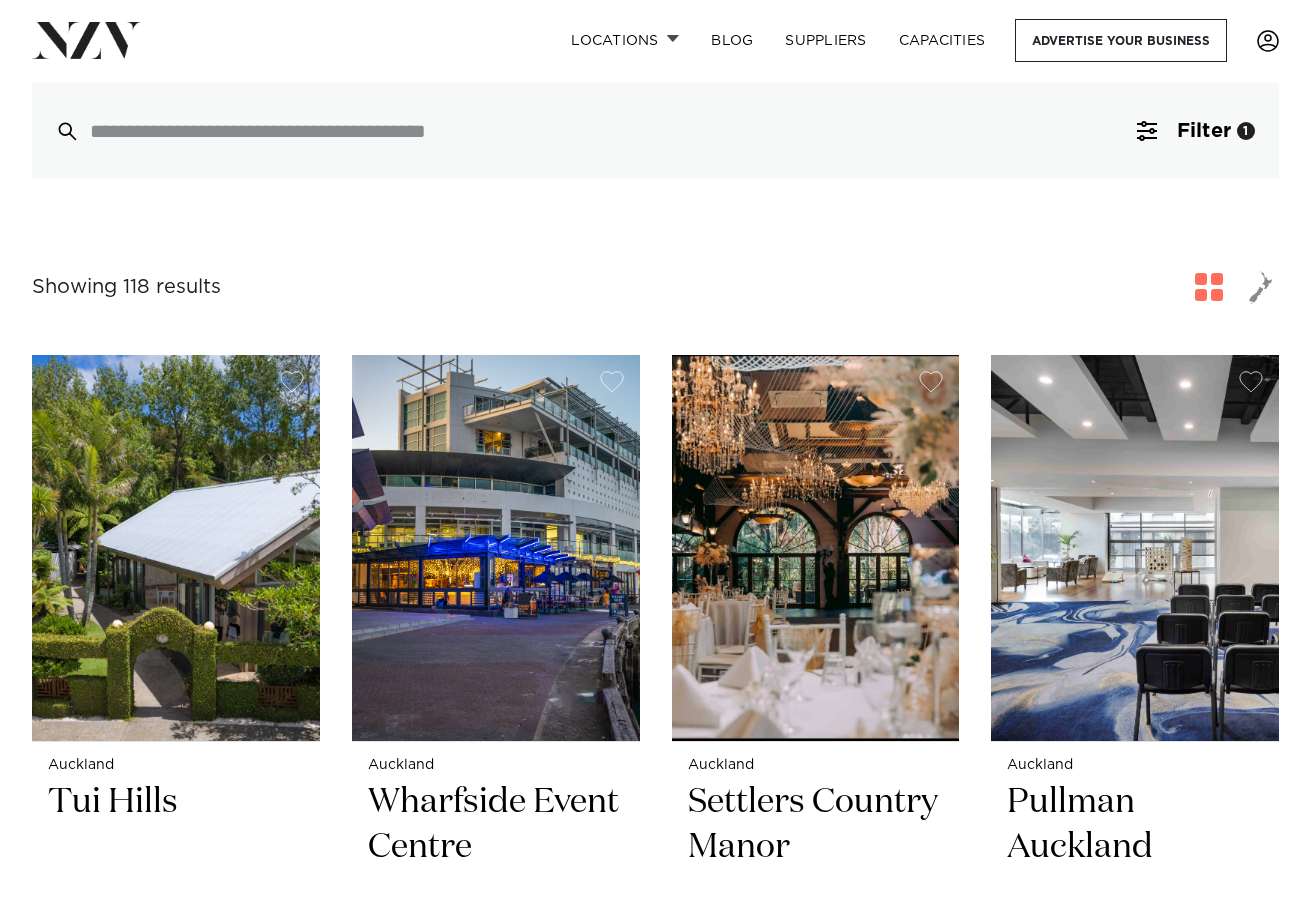 scroll, scrollTop: 554, scrollLeft: 0, axis: vertical 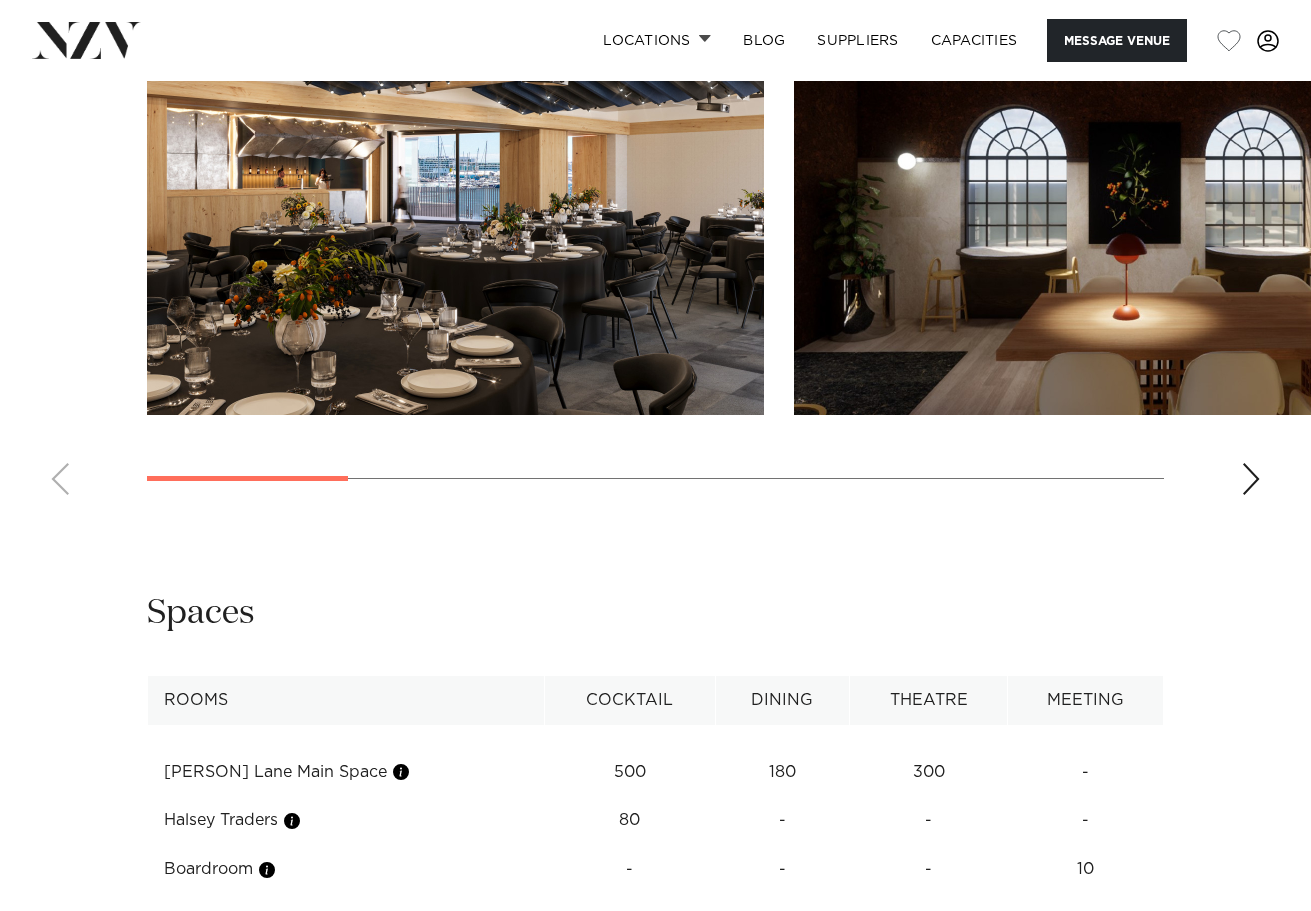 click at bounding box center [655, 236] 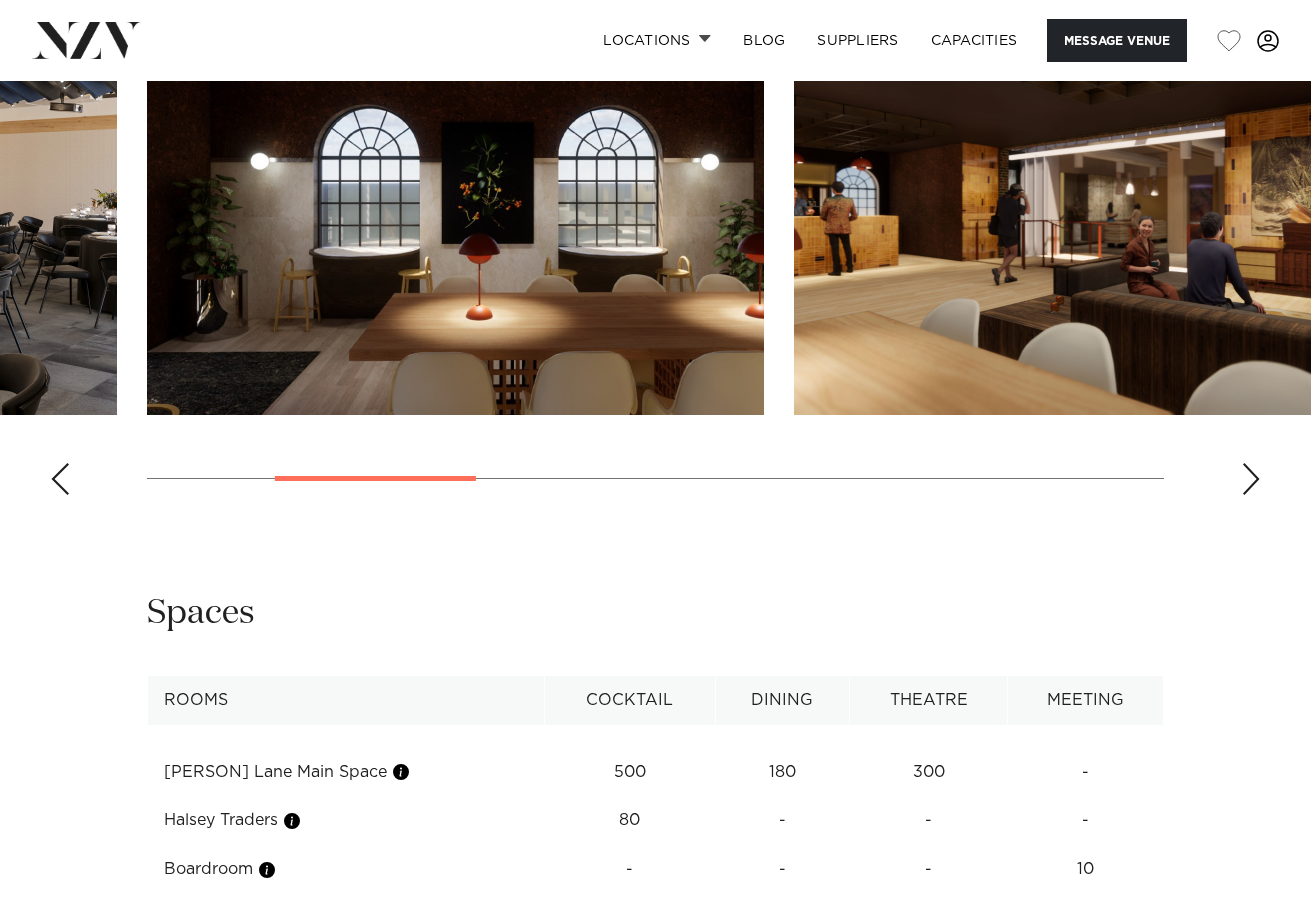 click at bounding box center [1251, 479] 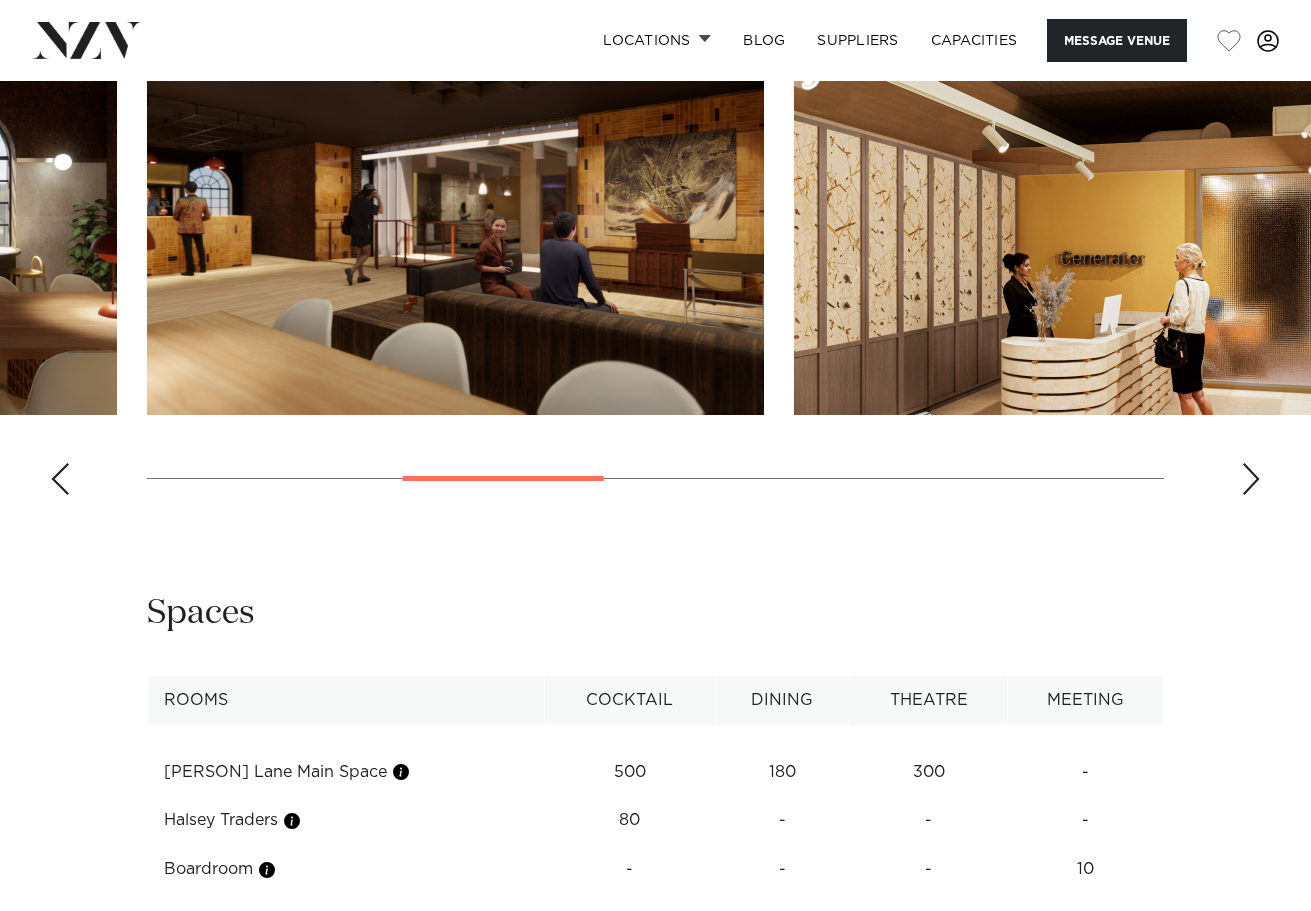 click at bounding box center (1251, 479) 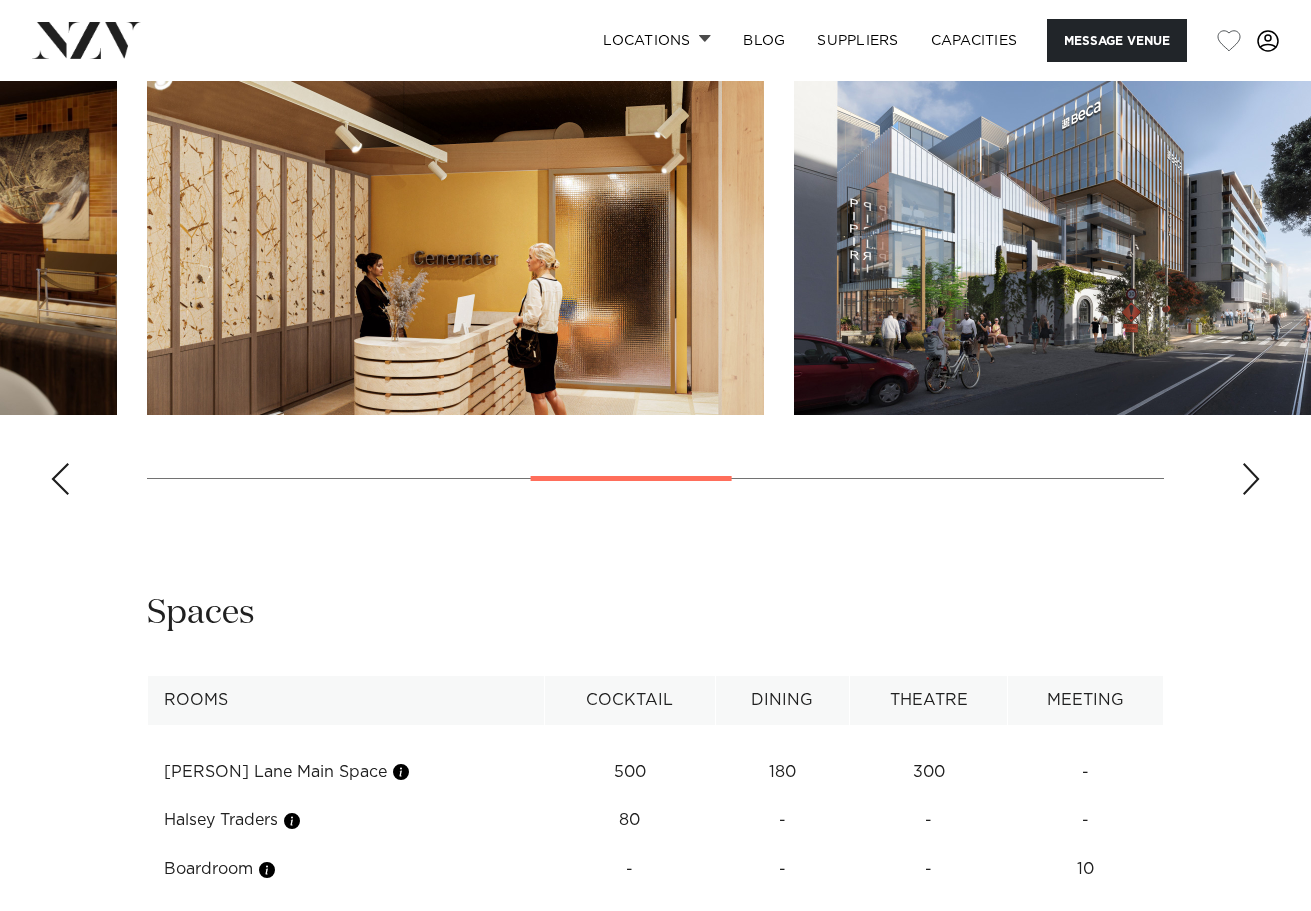 click at bounding box center (1251, 479) 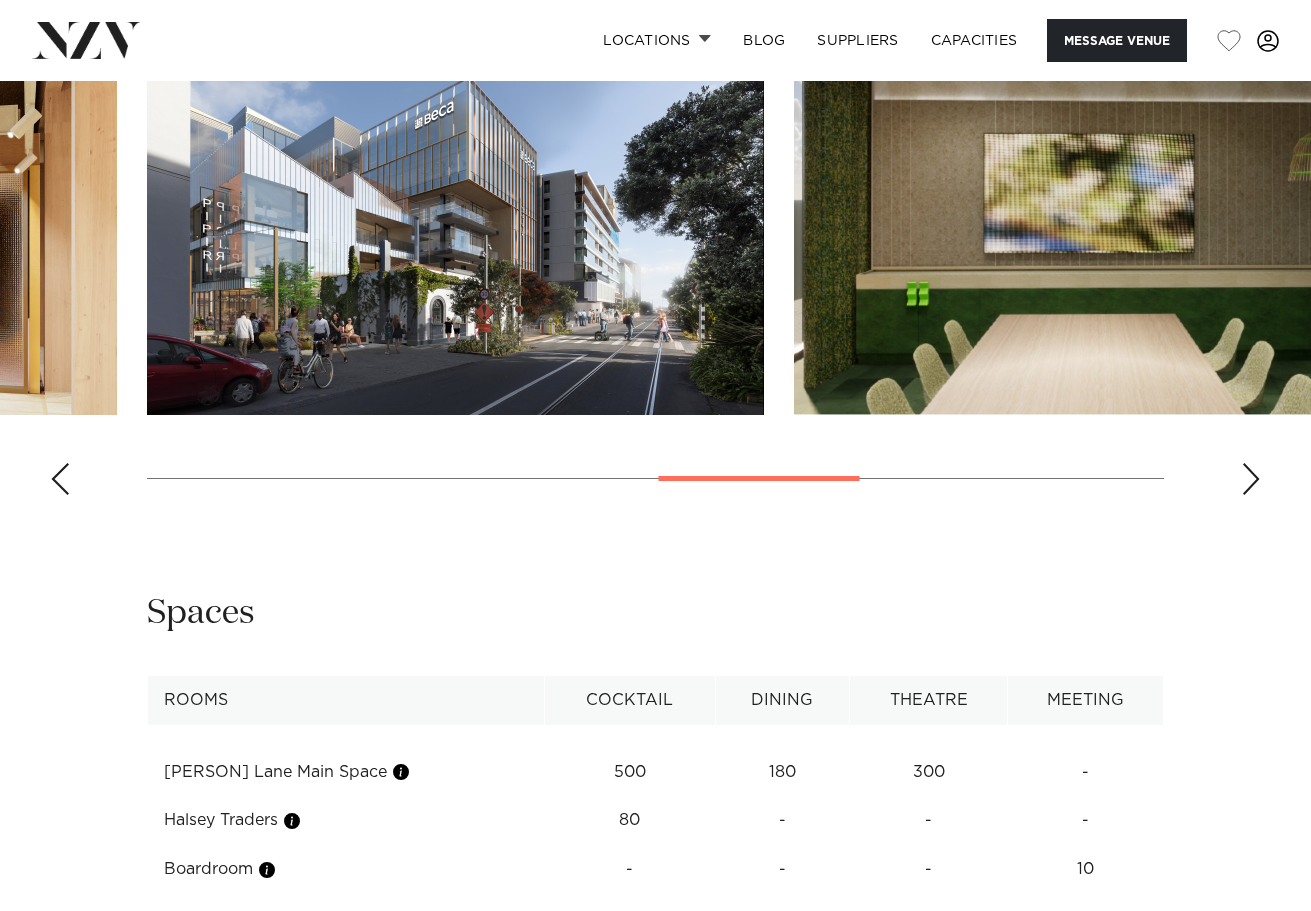 click at bounding box center [1251, 479] 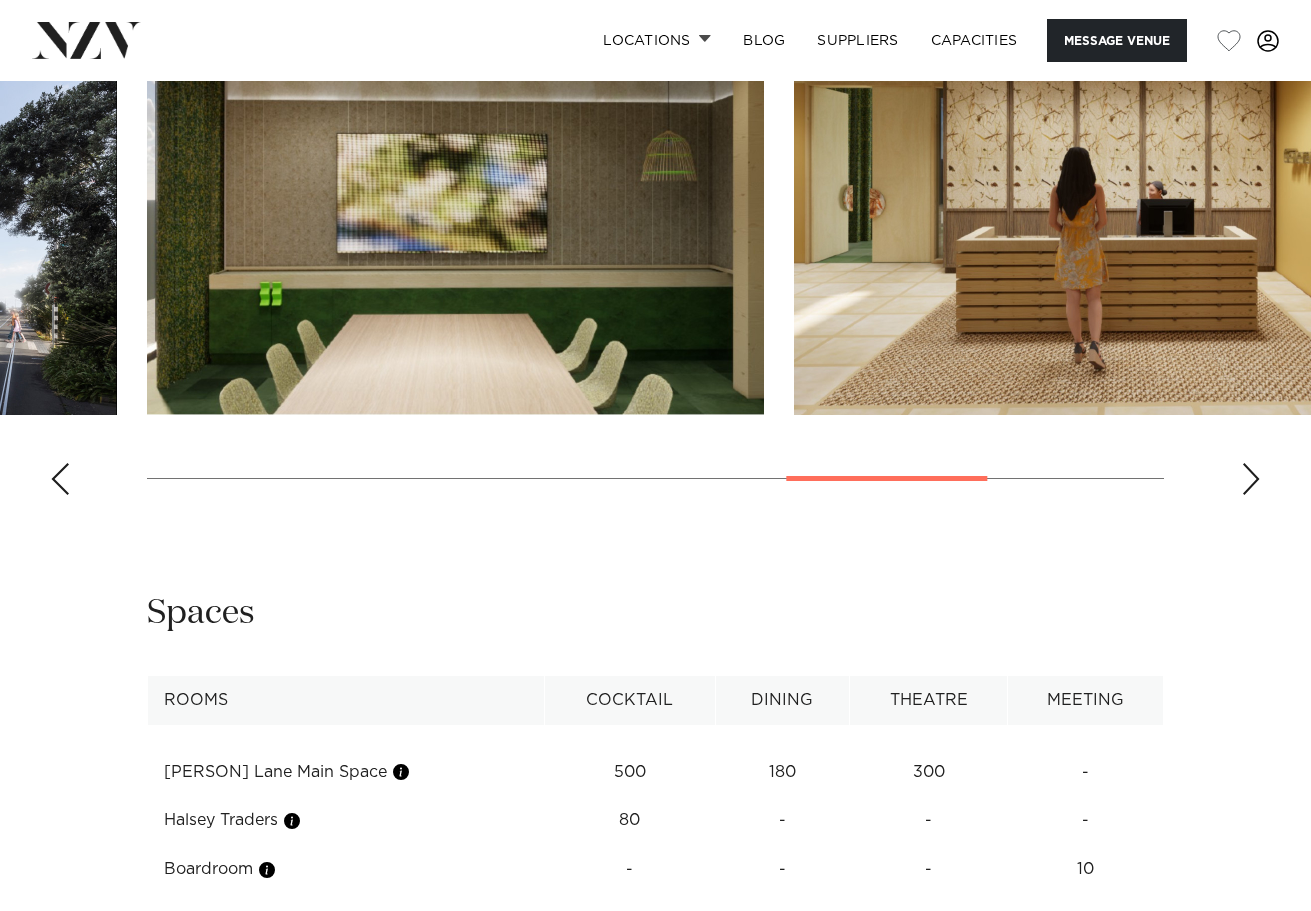 click at bounding box center (1251, 479) 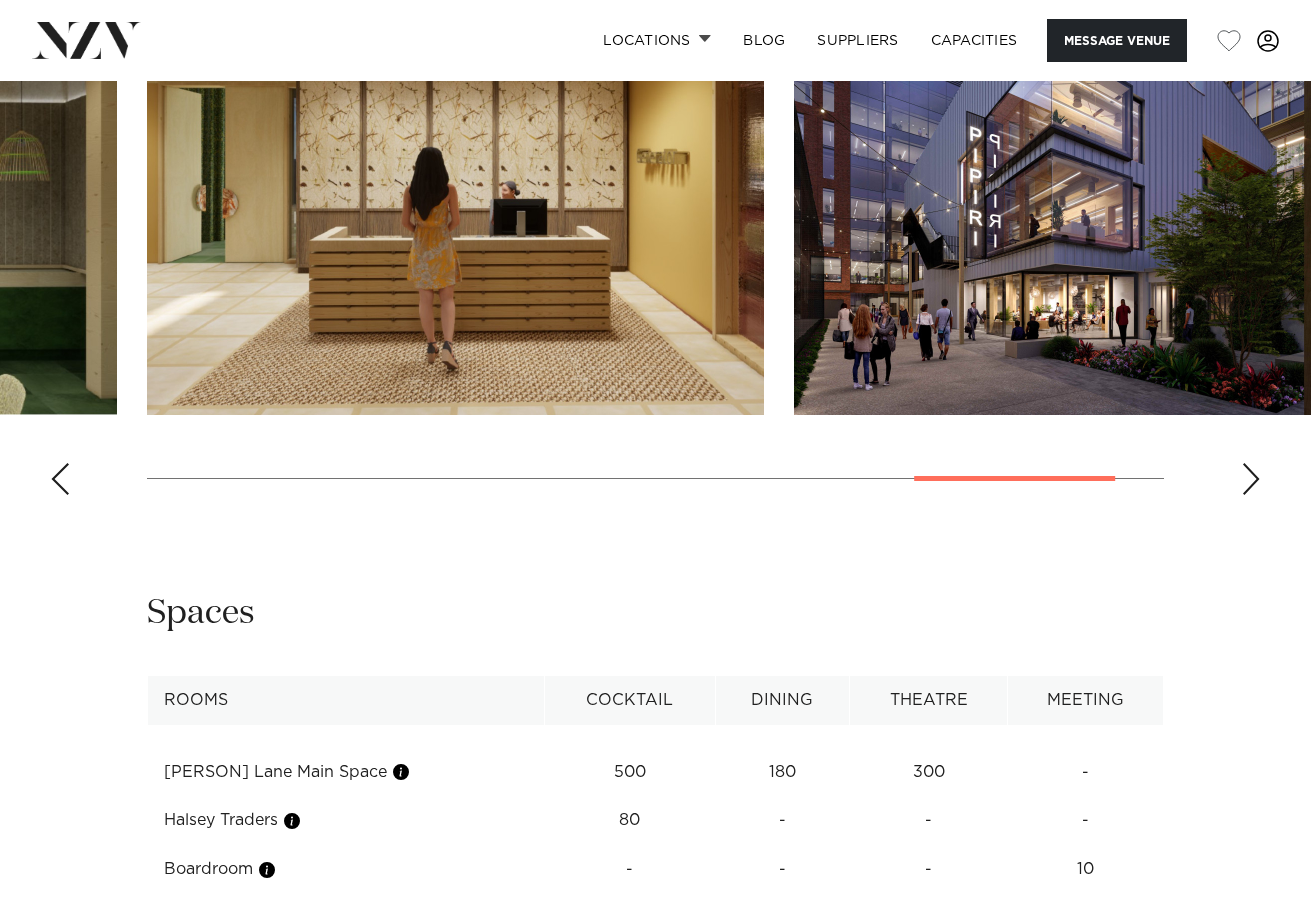 click at bounding box center [1251, 479] 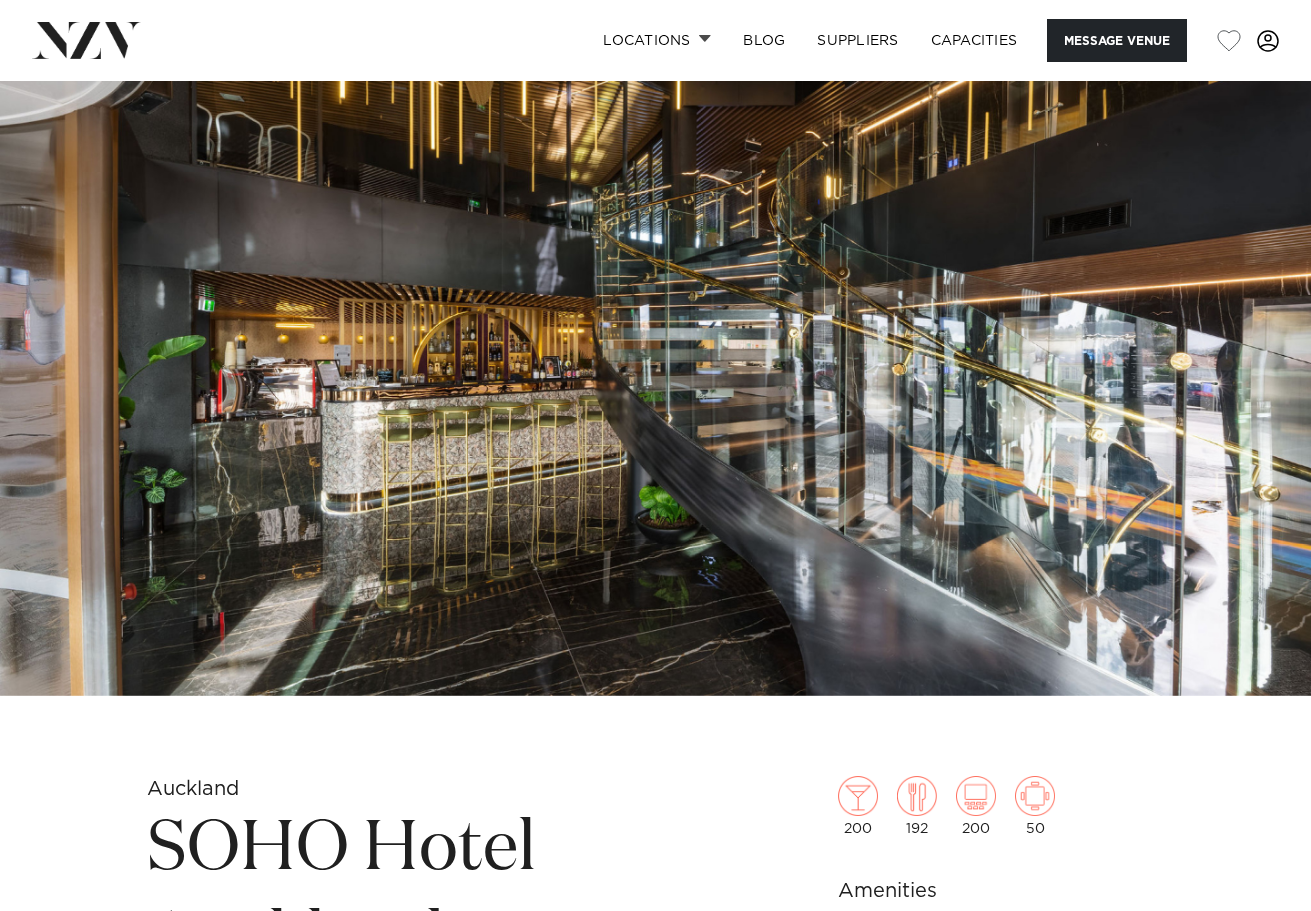 scroll, scrollTop: 0, scrollLeft: 0, axis: both 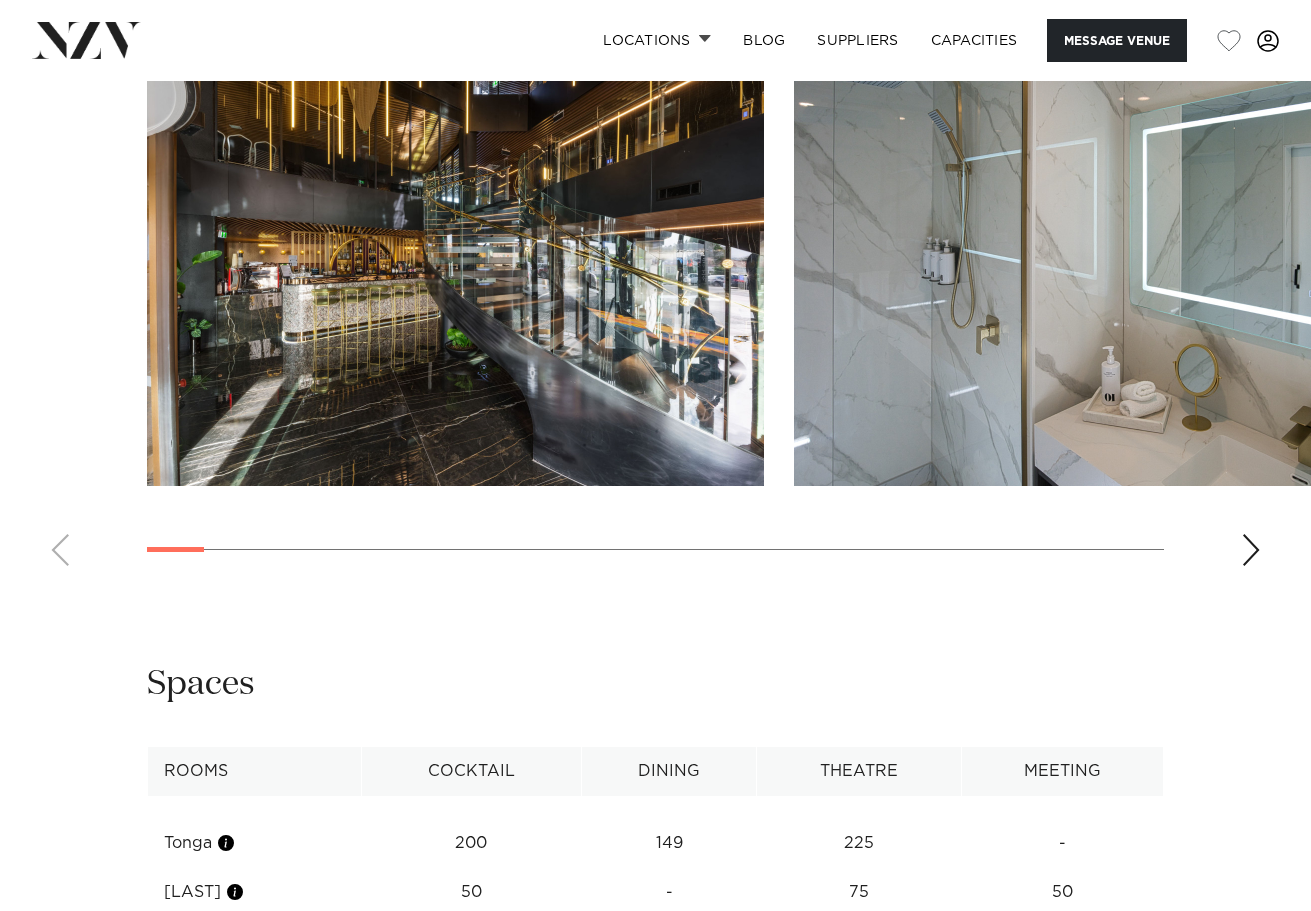 click at bounding box center [1251, 550] 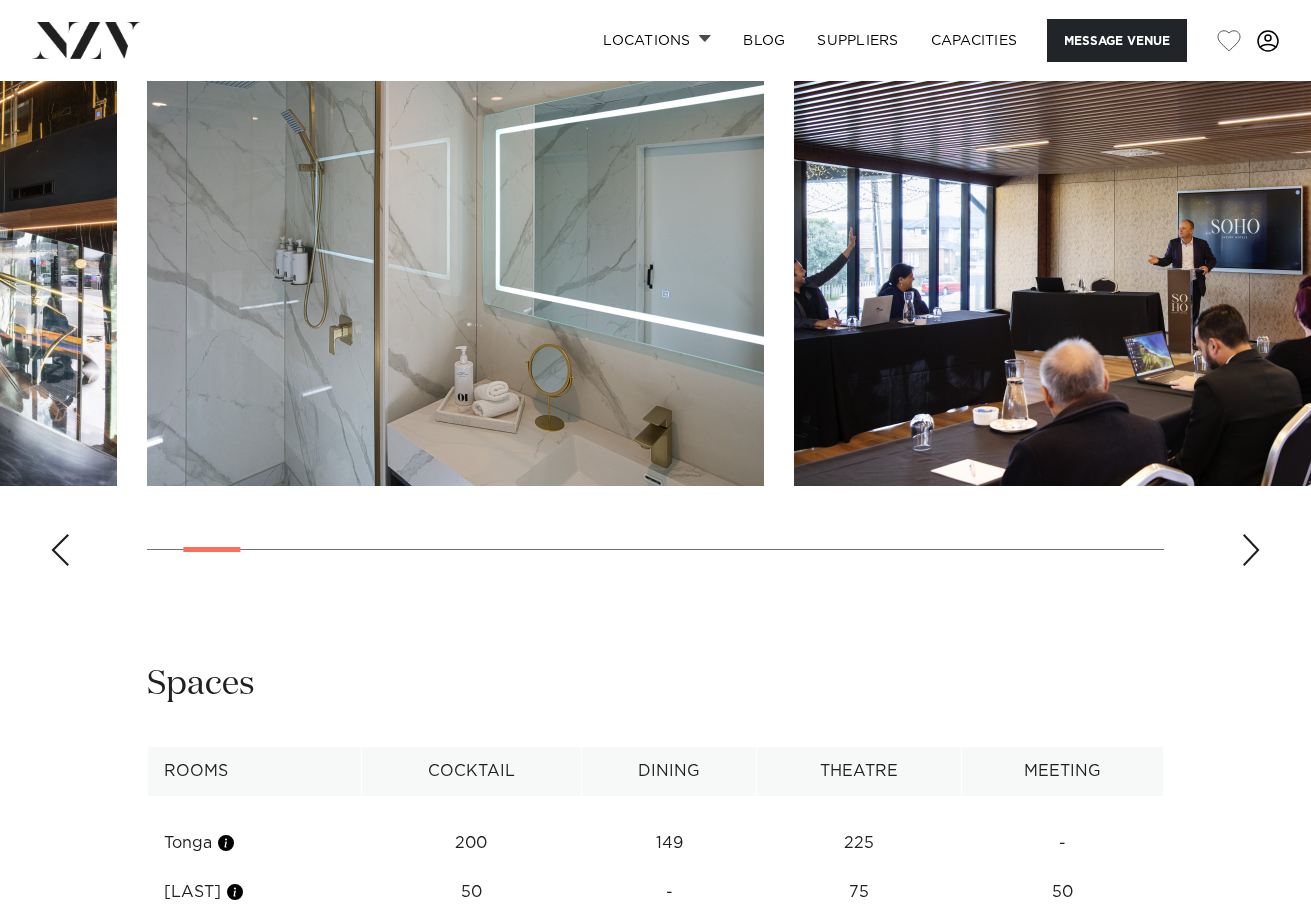 click at bounding box center (1251, 550) 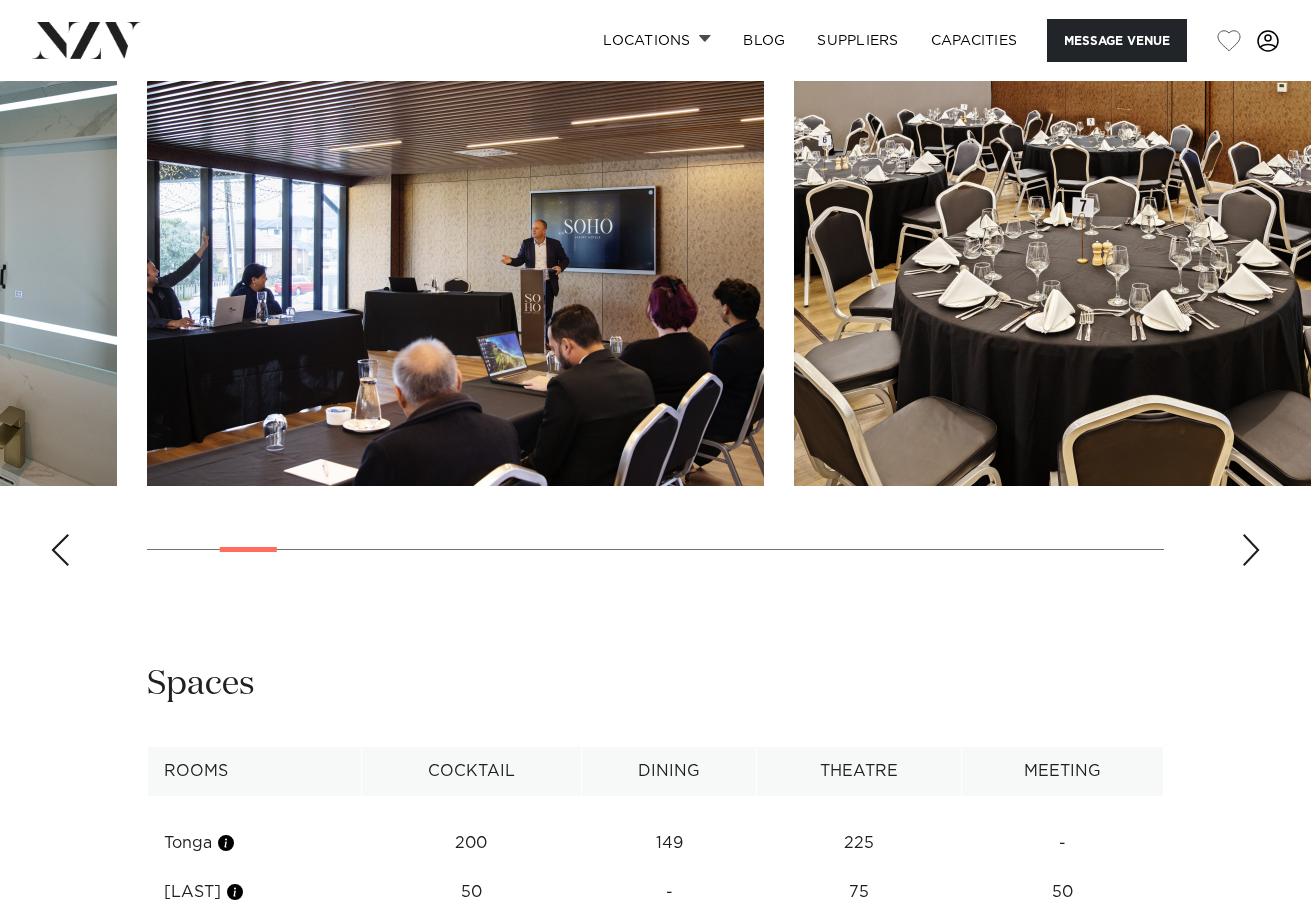 click at bounding box center (1251, 550) 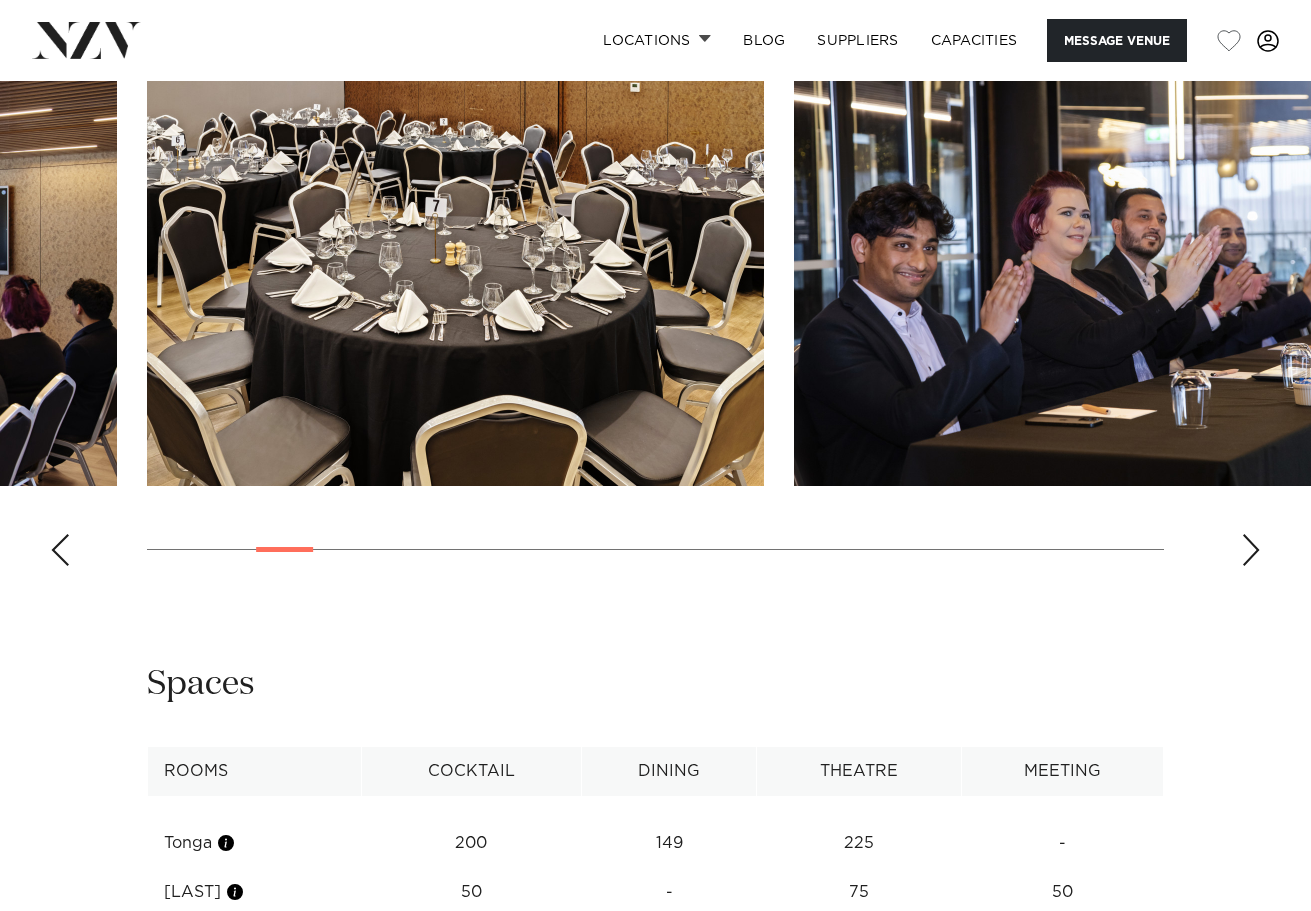 click at bounding box center (1251, 550) 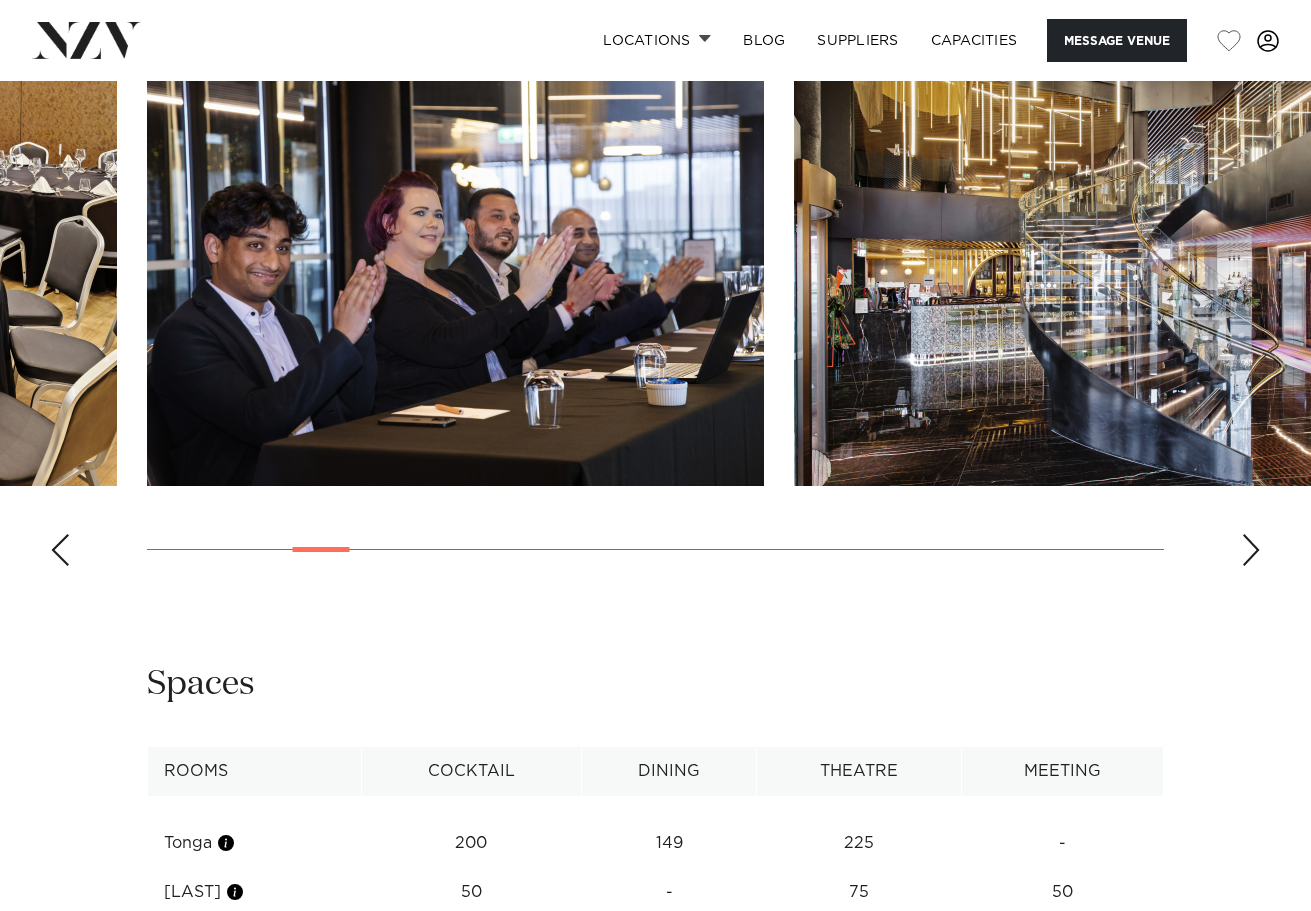 click at bounding box center (1251, 550) 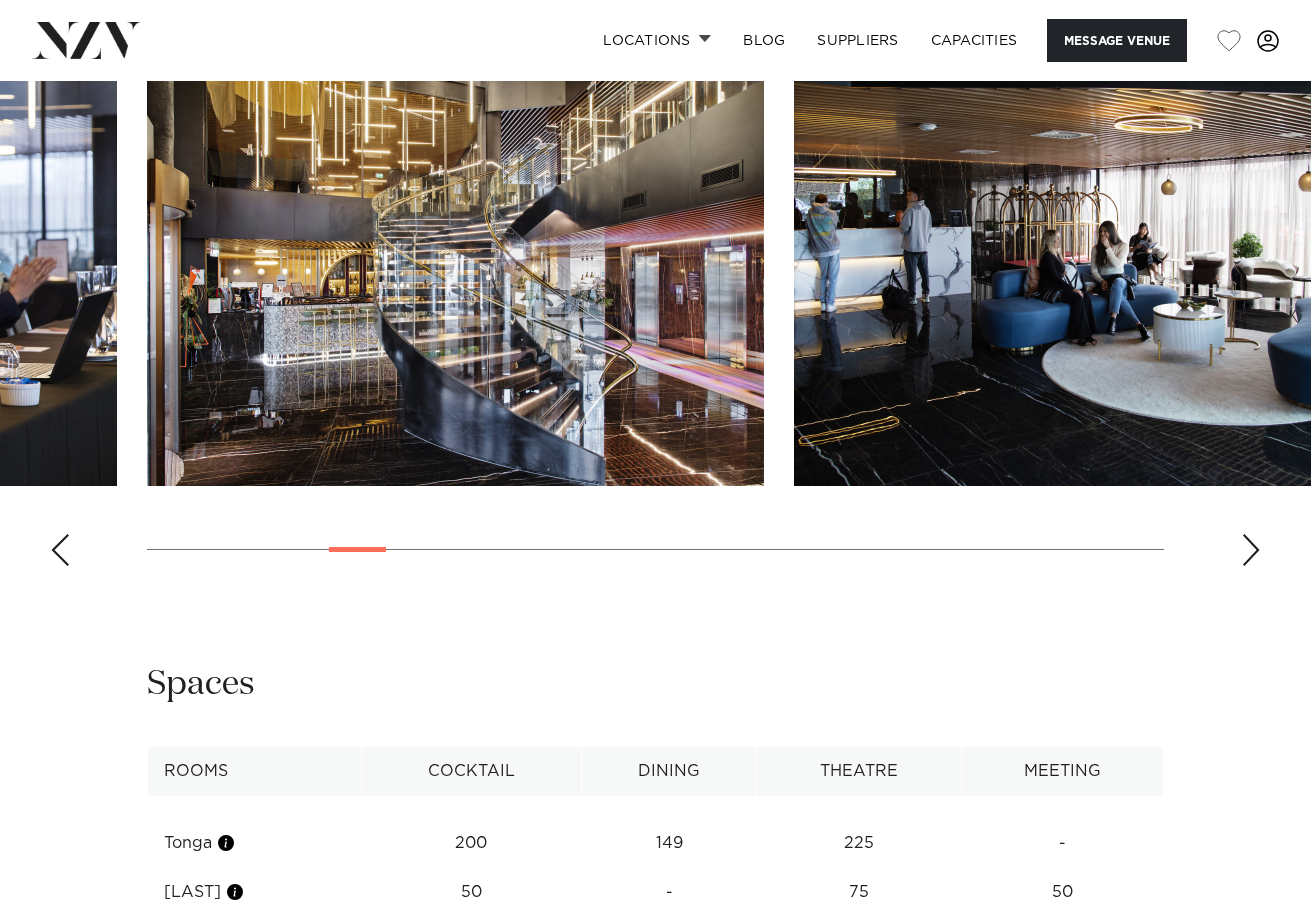 click at bounding box center [1251, 550] 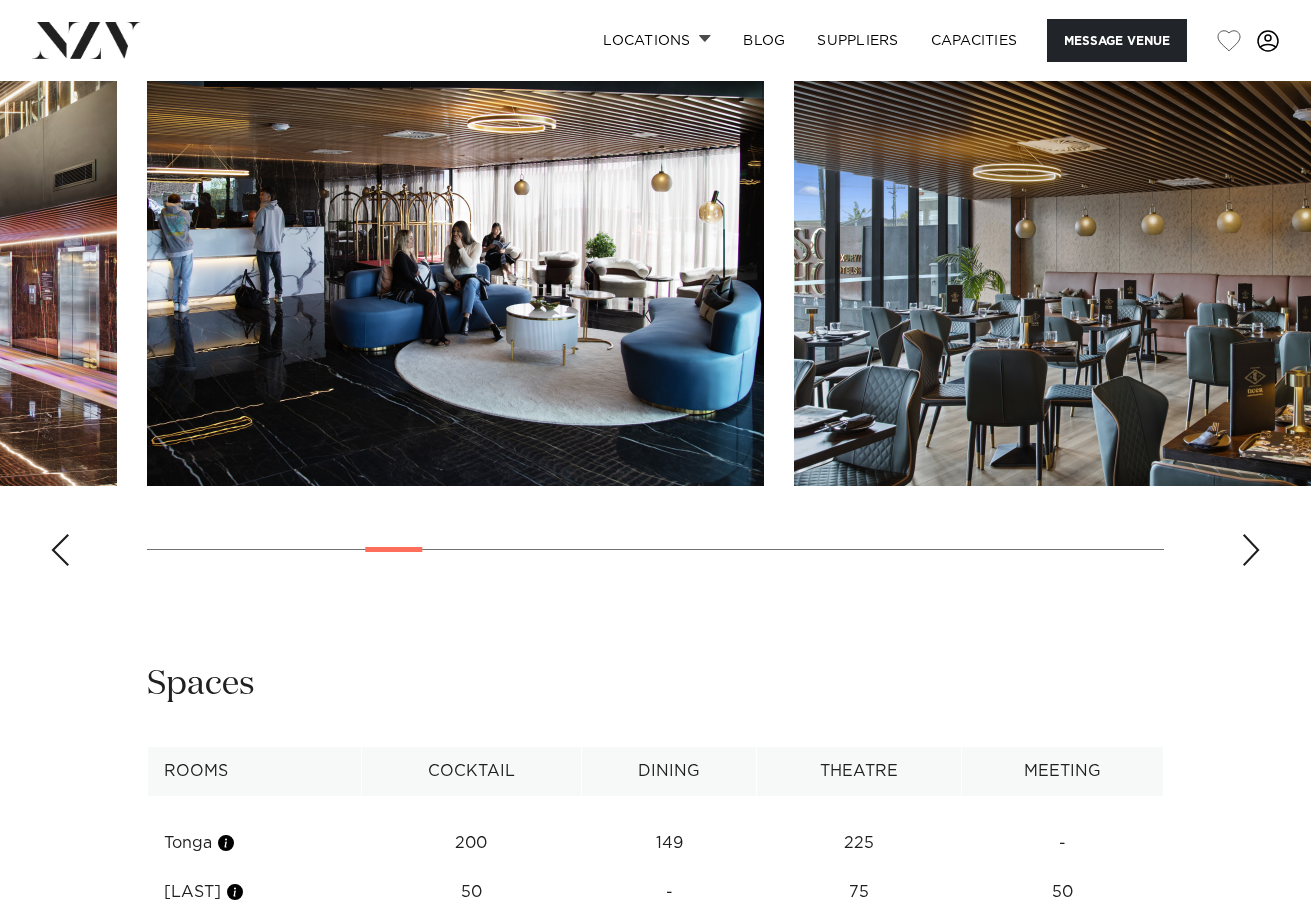 click at bounding box center (1251, 550) 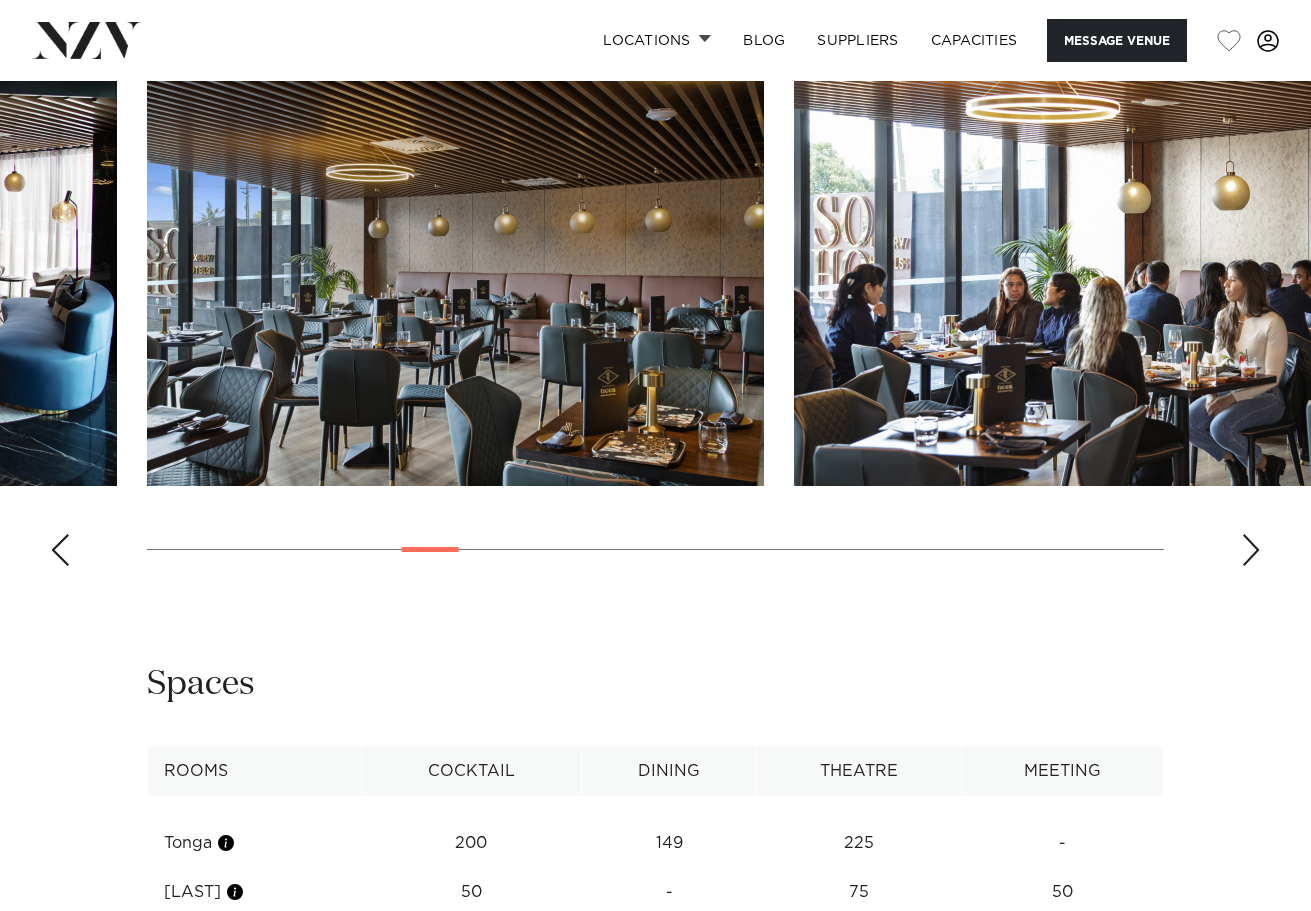 click at bounding box center [1251, 550] 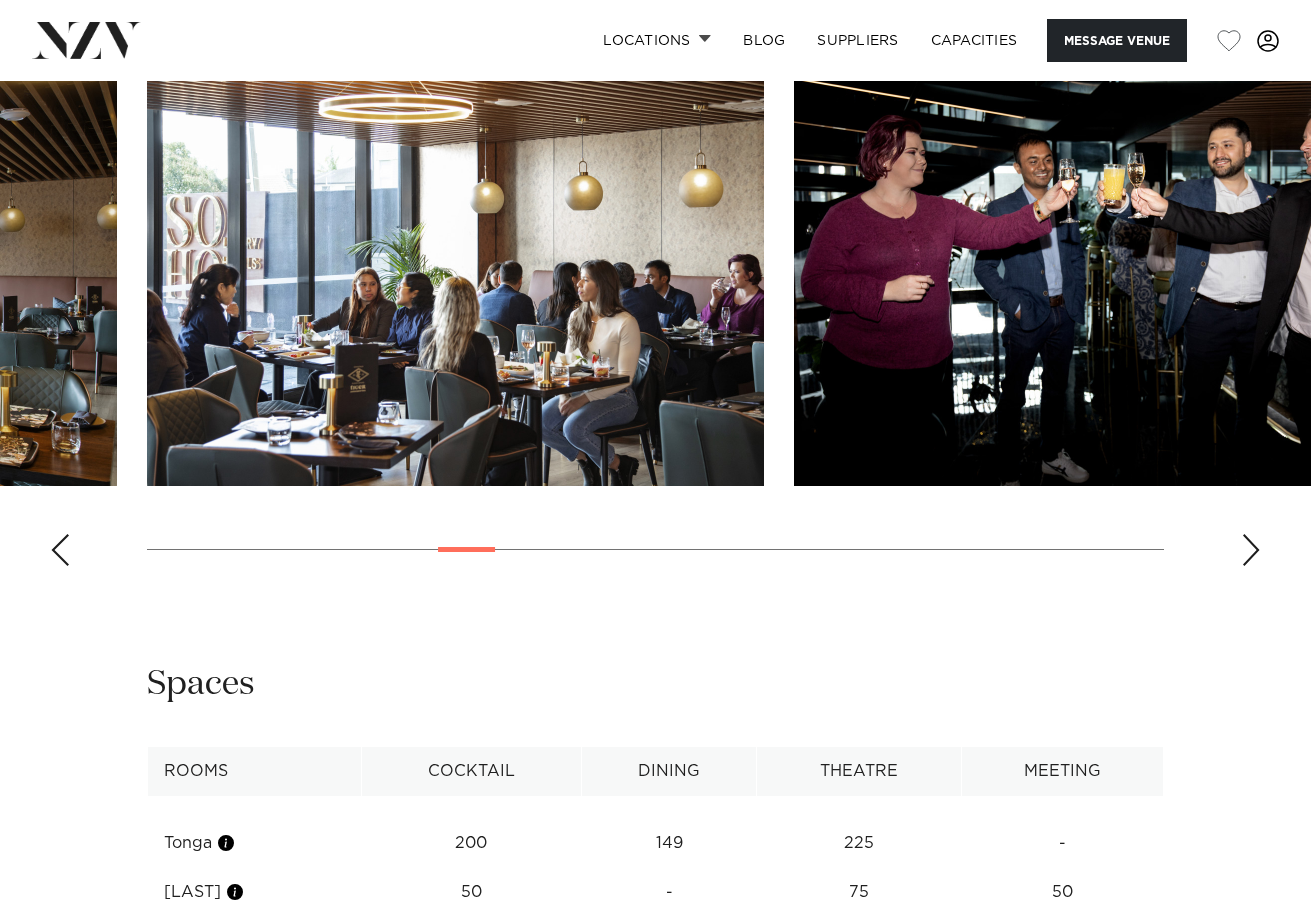 click at bounding box center (1251, 550) 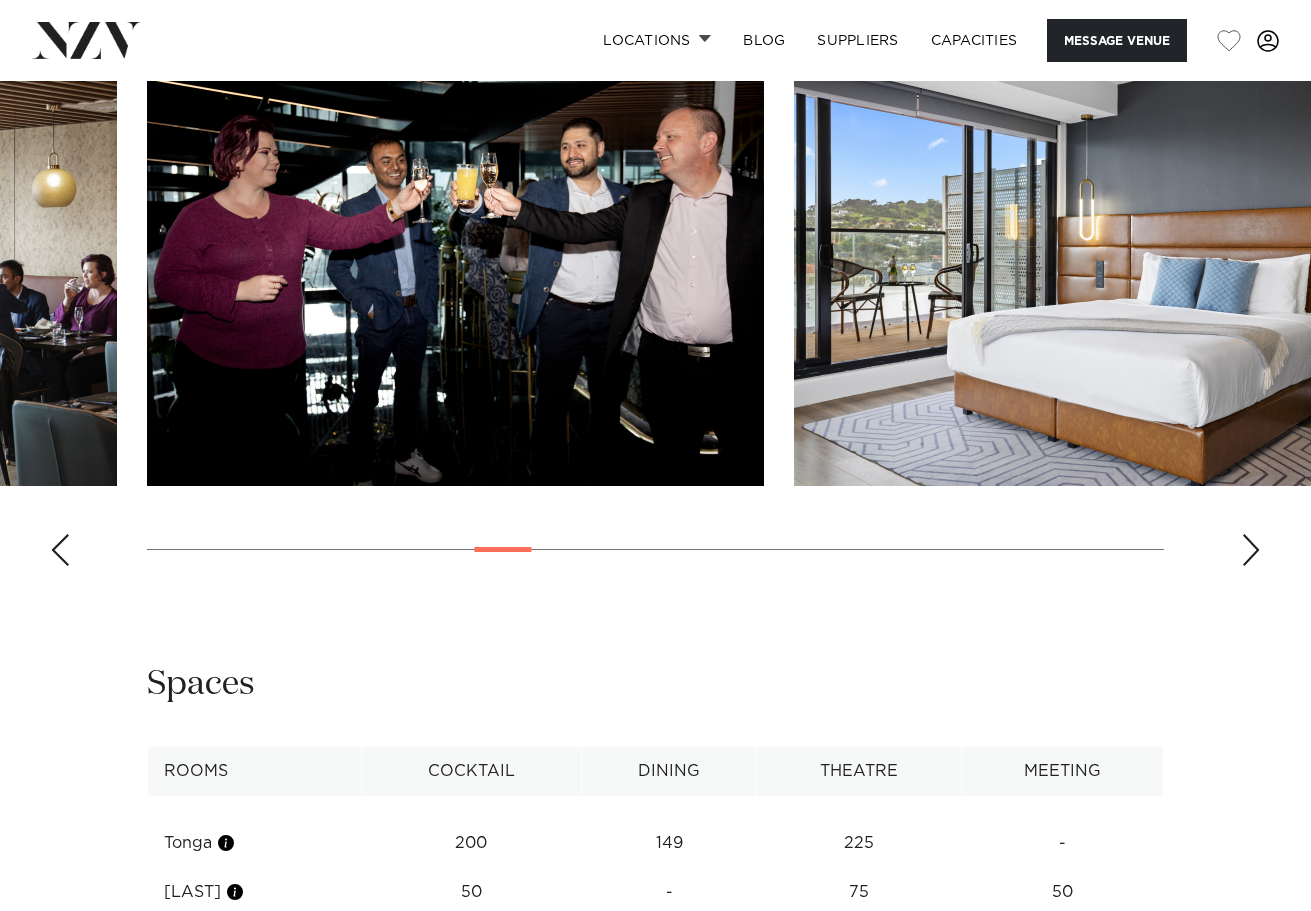 click at bounding box center (1251, 550) 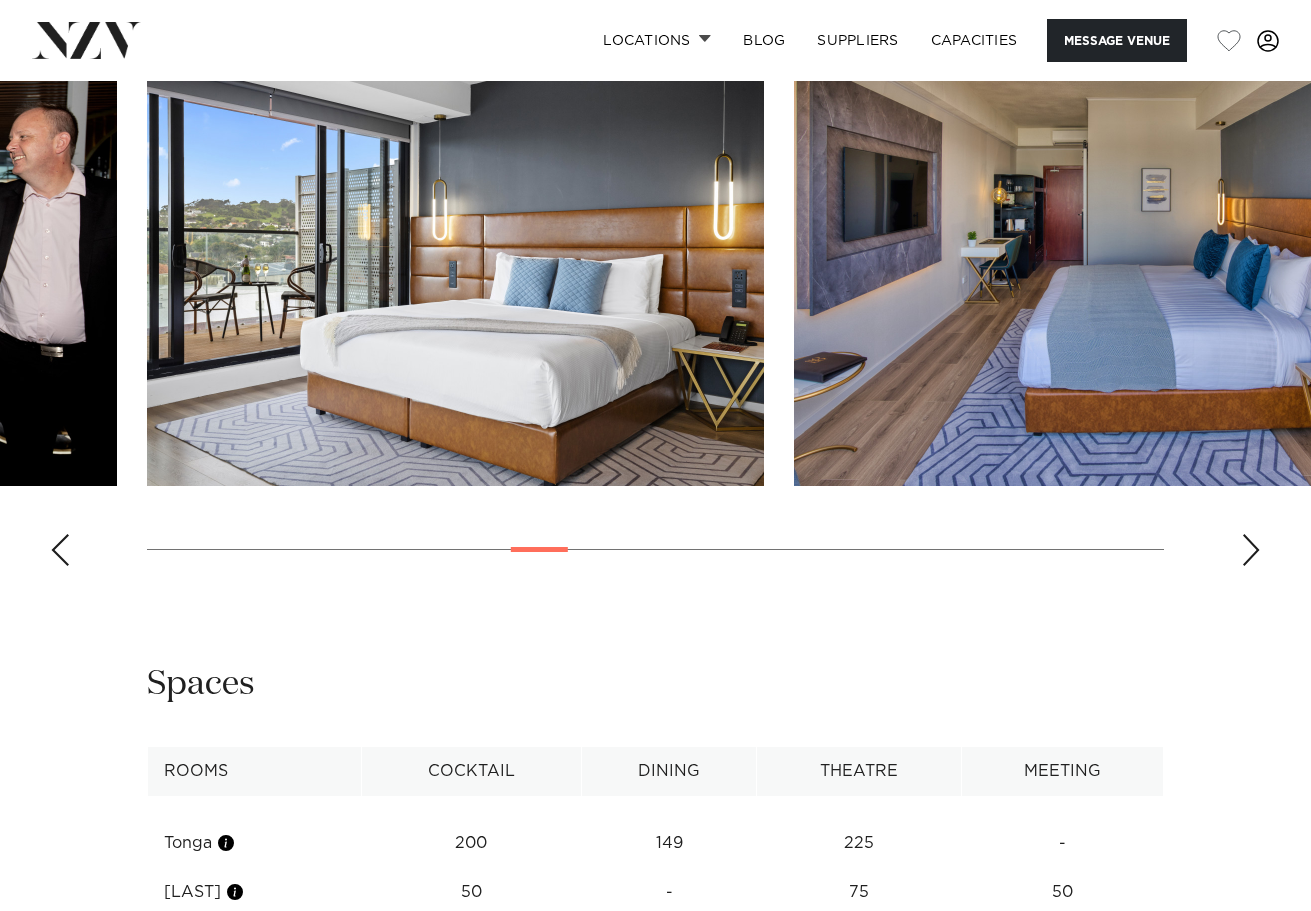 click at bounding box center (1251, 550) 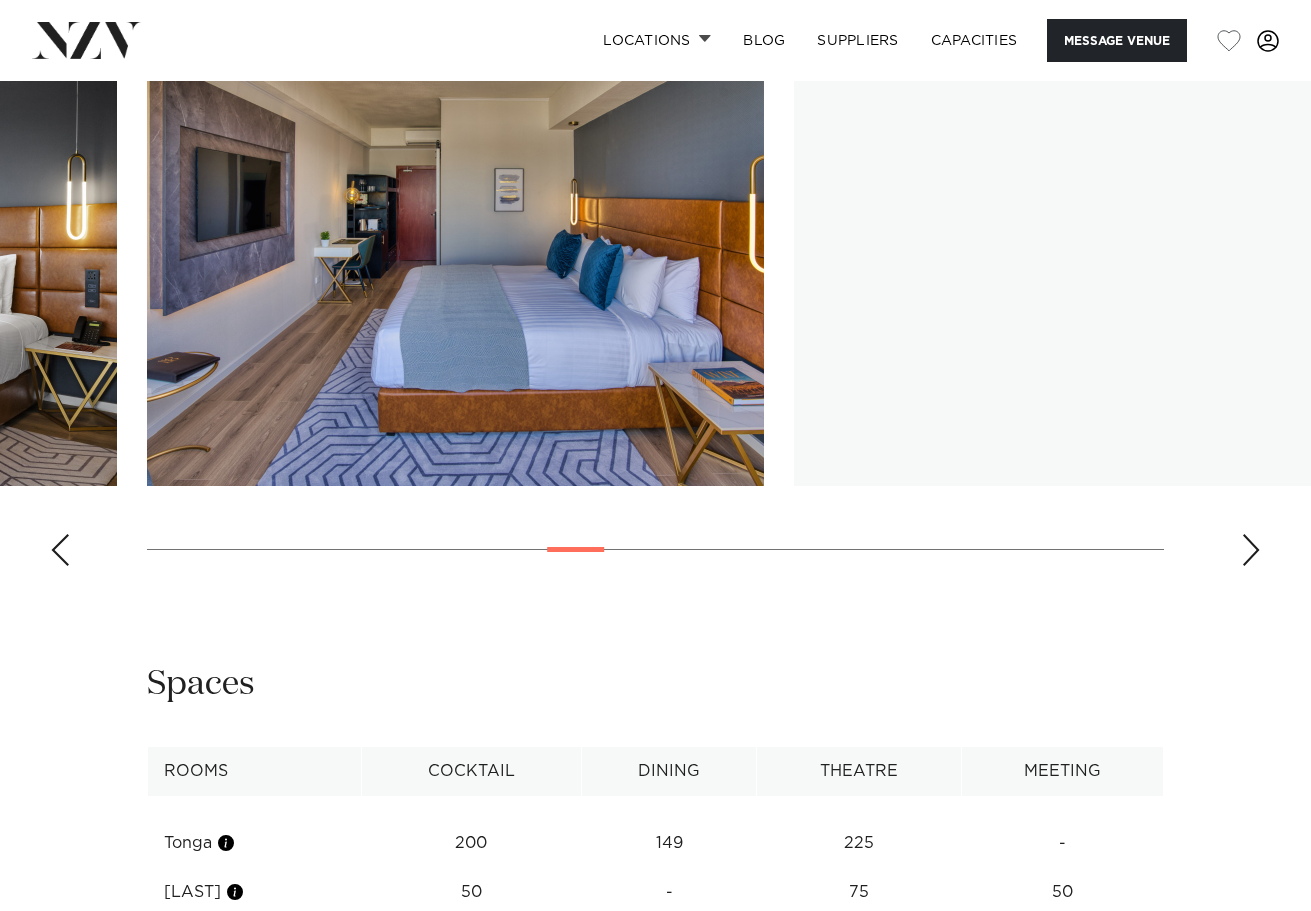 click at bounding box center [1251, 550] 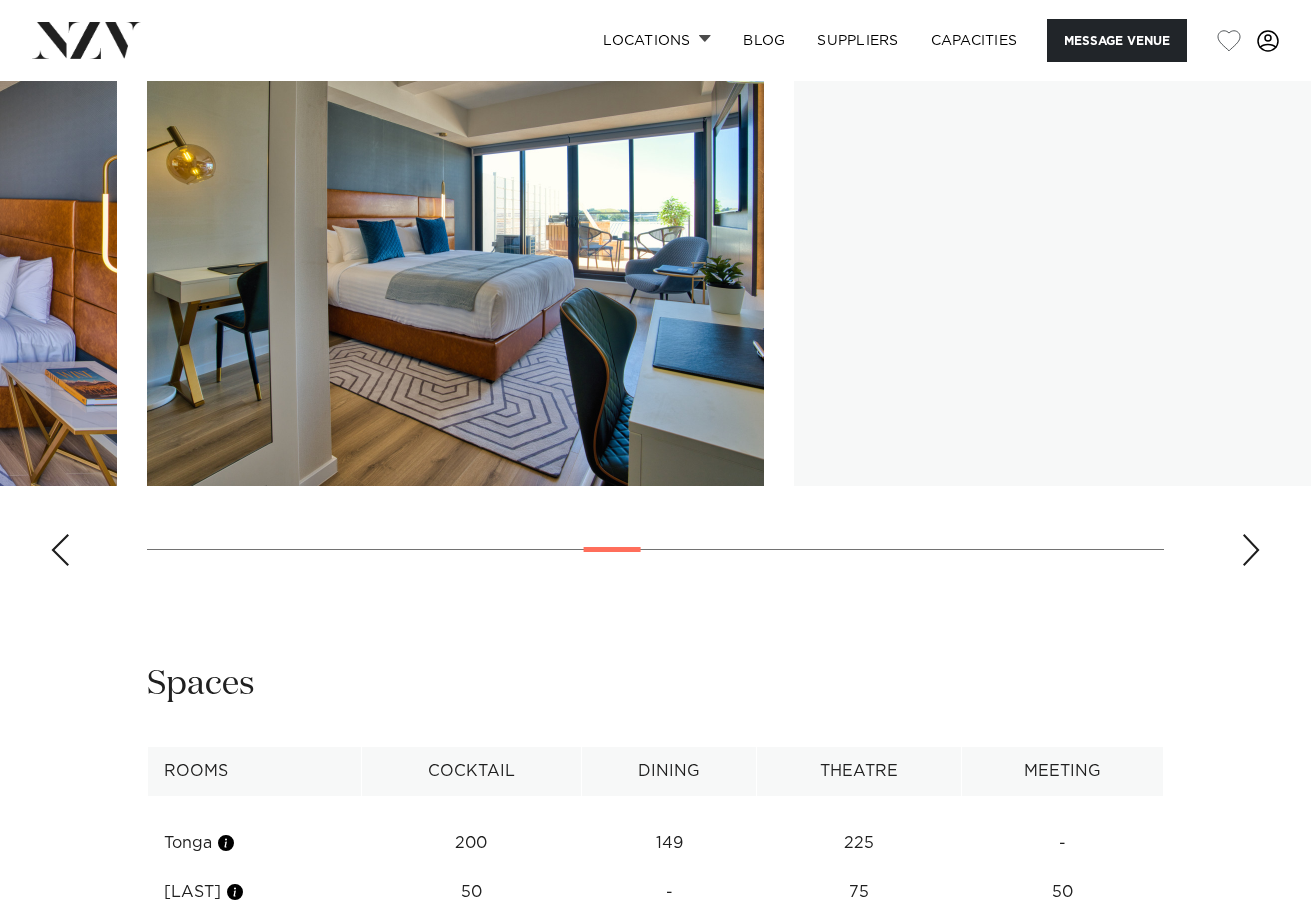 click at bounding box center (1251, 550) 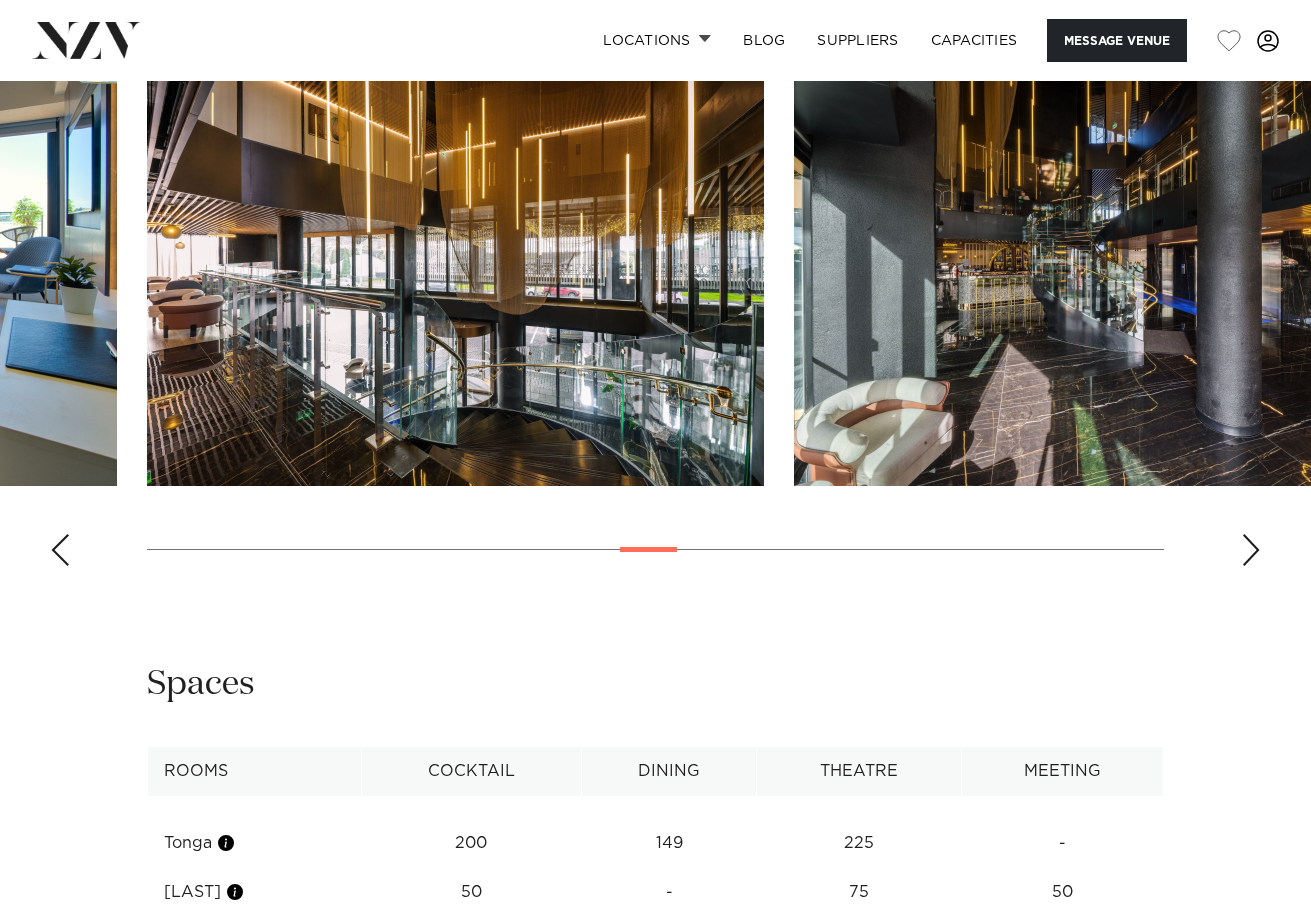 click at bounding box center (1251, 550) 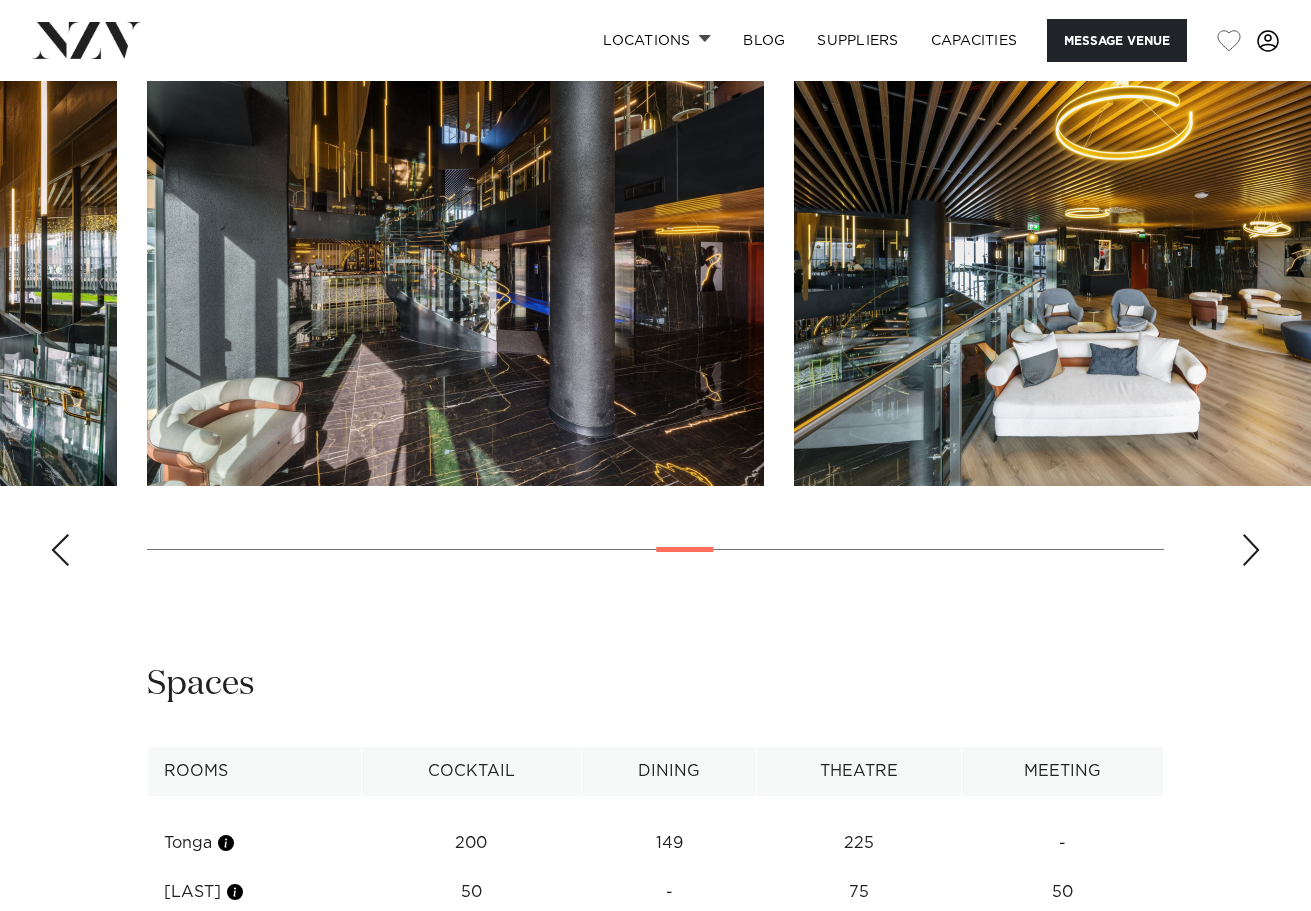 click at bounding box center [1251, 550] 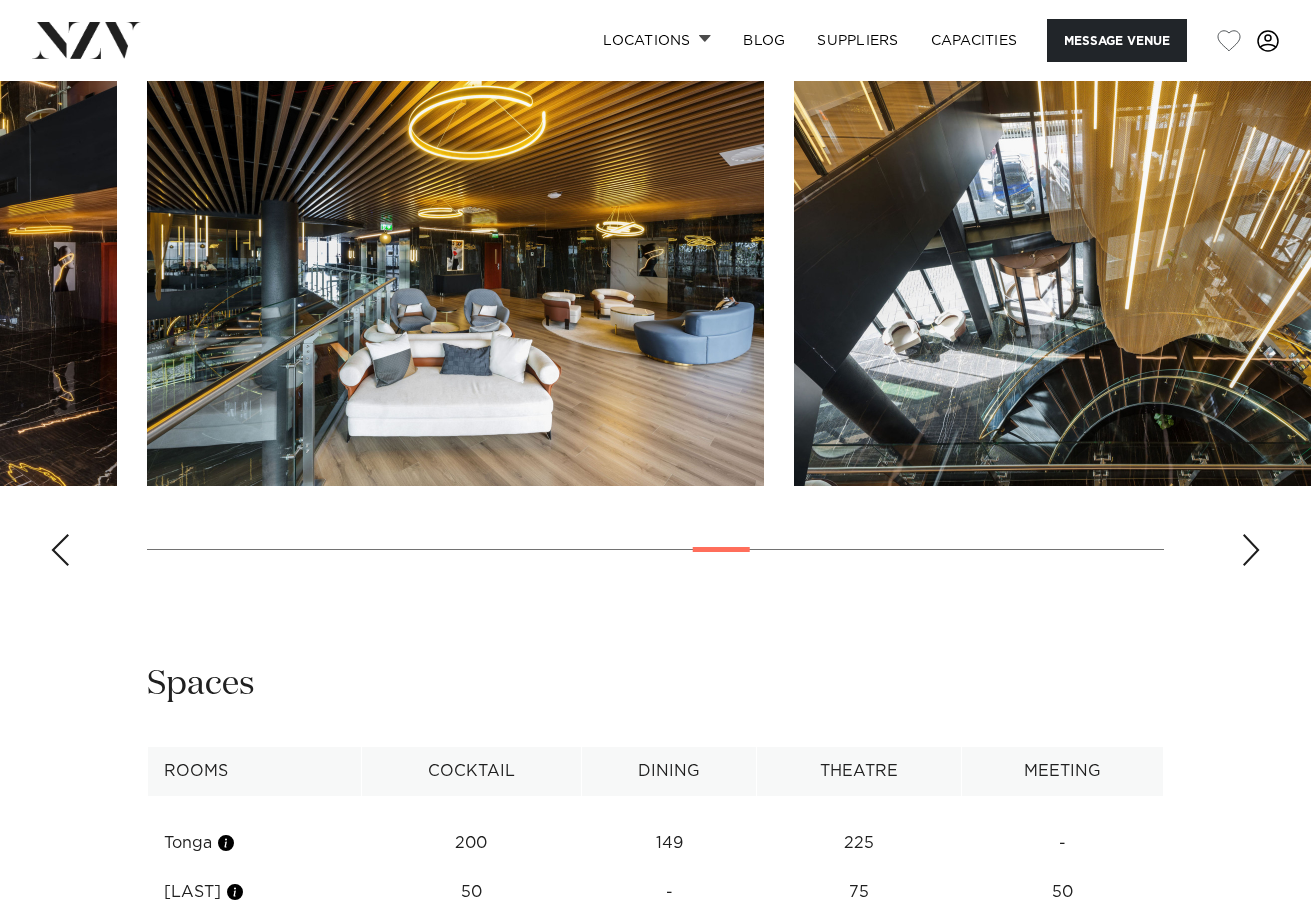 click at bounding box center (1251, 550) 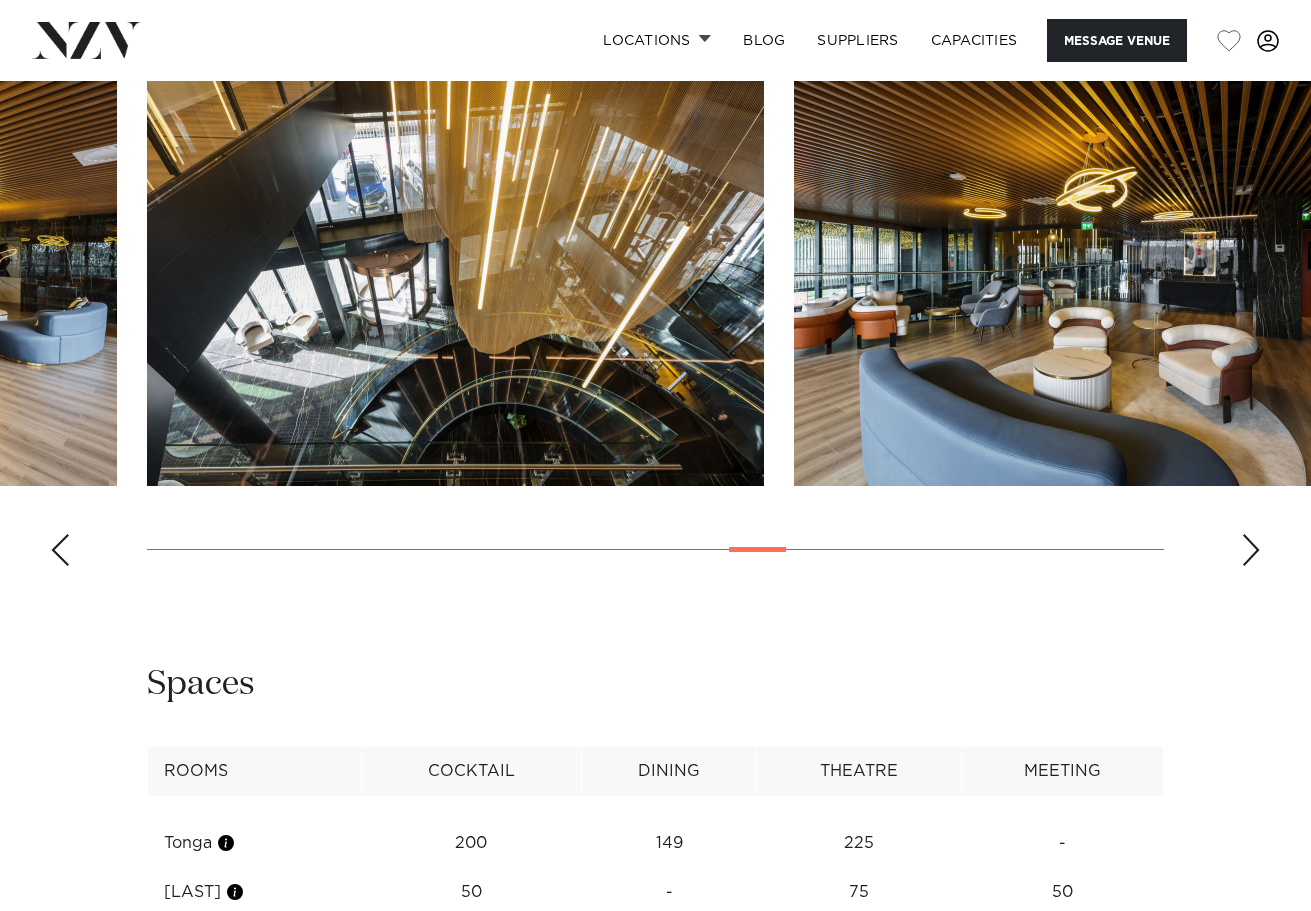 click at bounding box center [1251, 550] 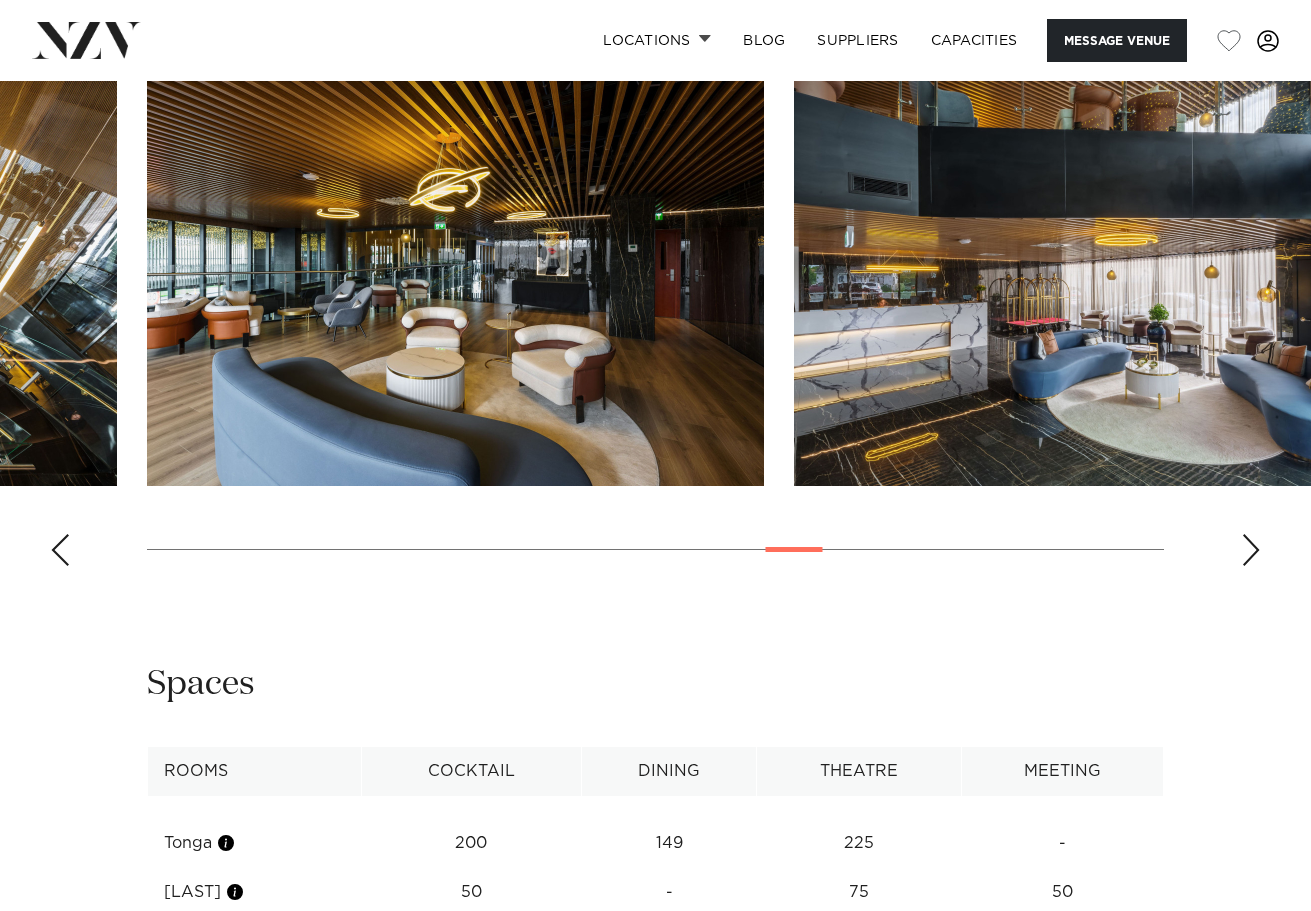 click at bounding box center [1251, 550] 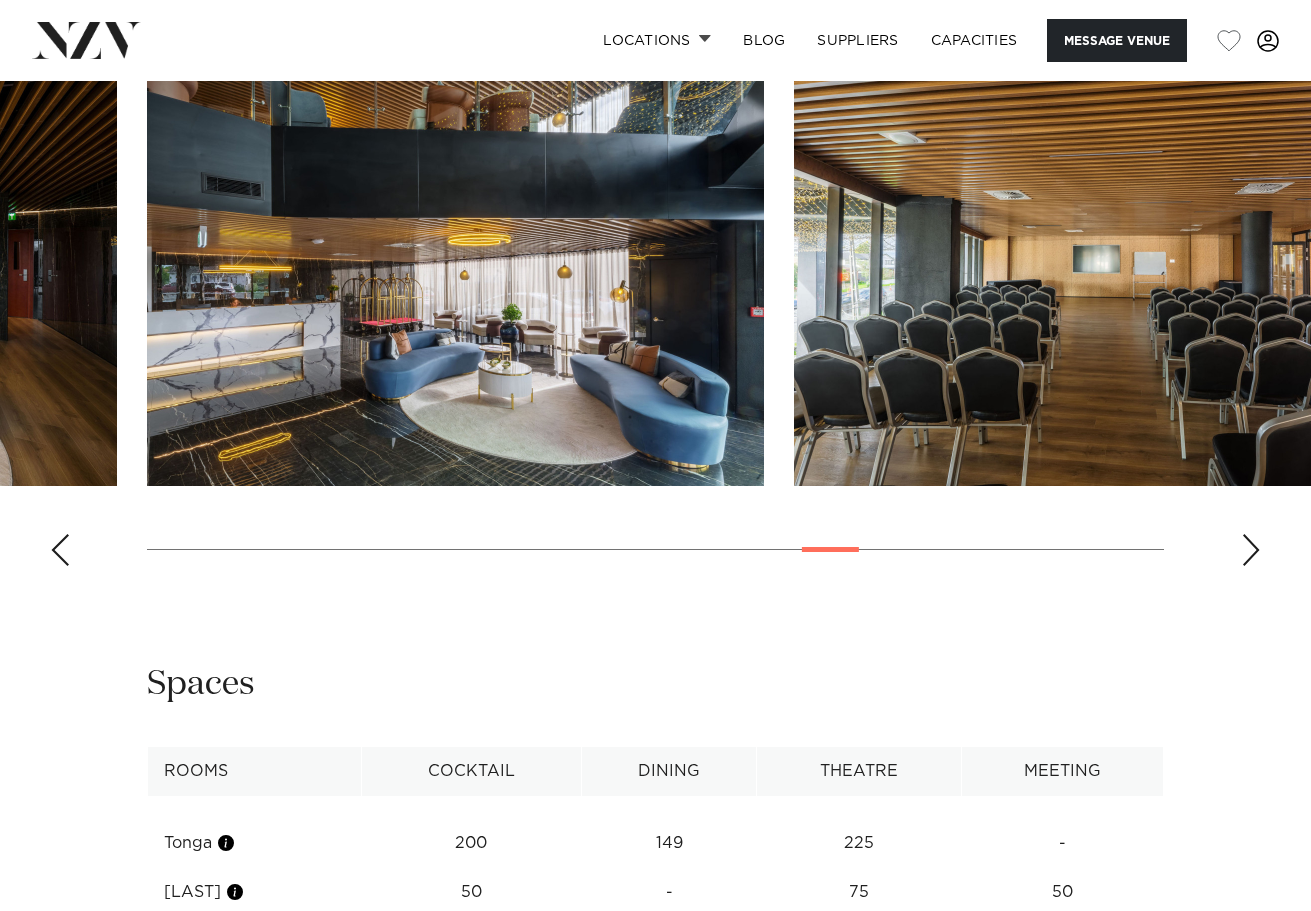 click at bounding box center [1251, 550] 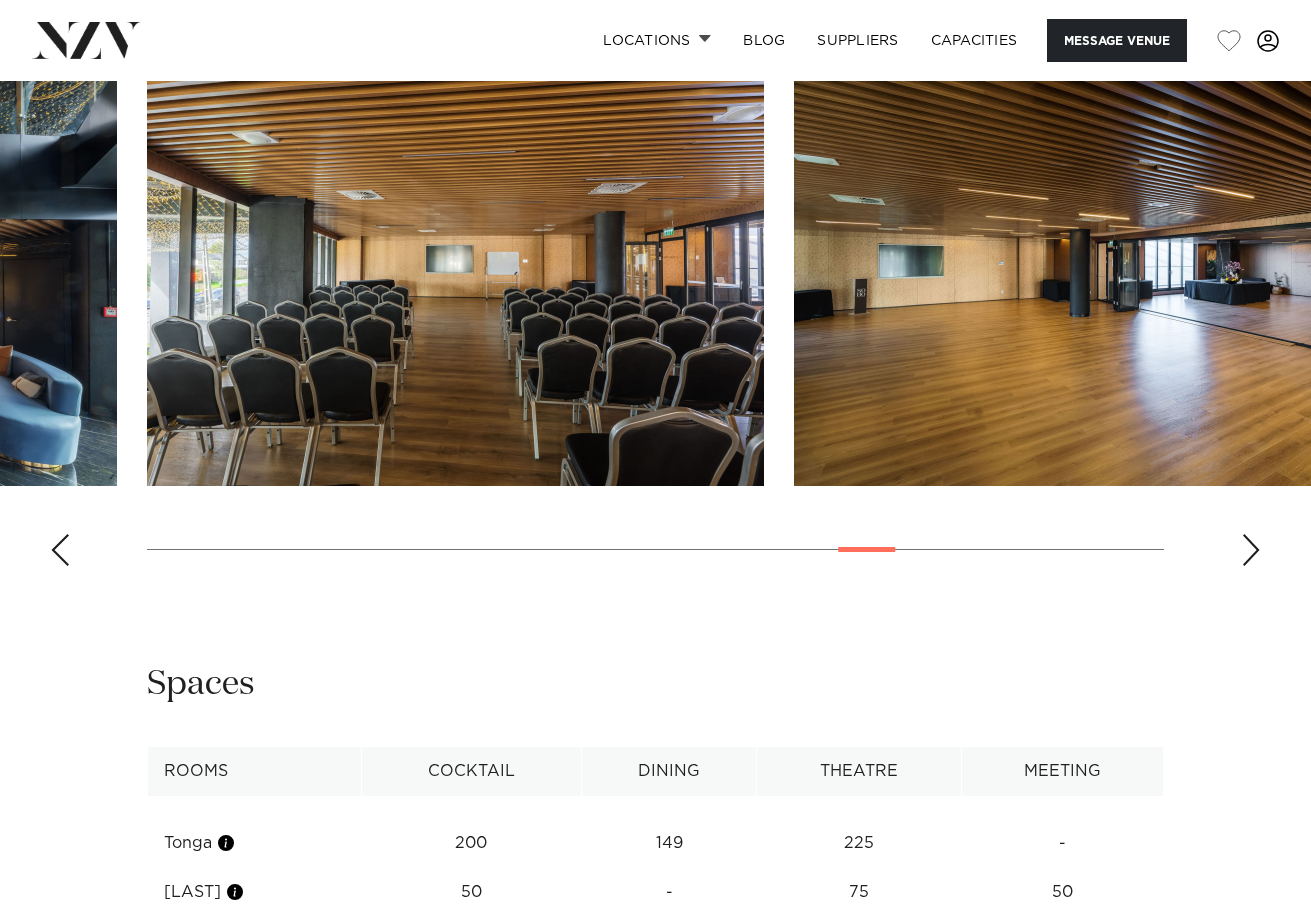 click at bounding box center [1251, 550] 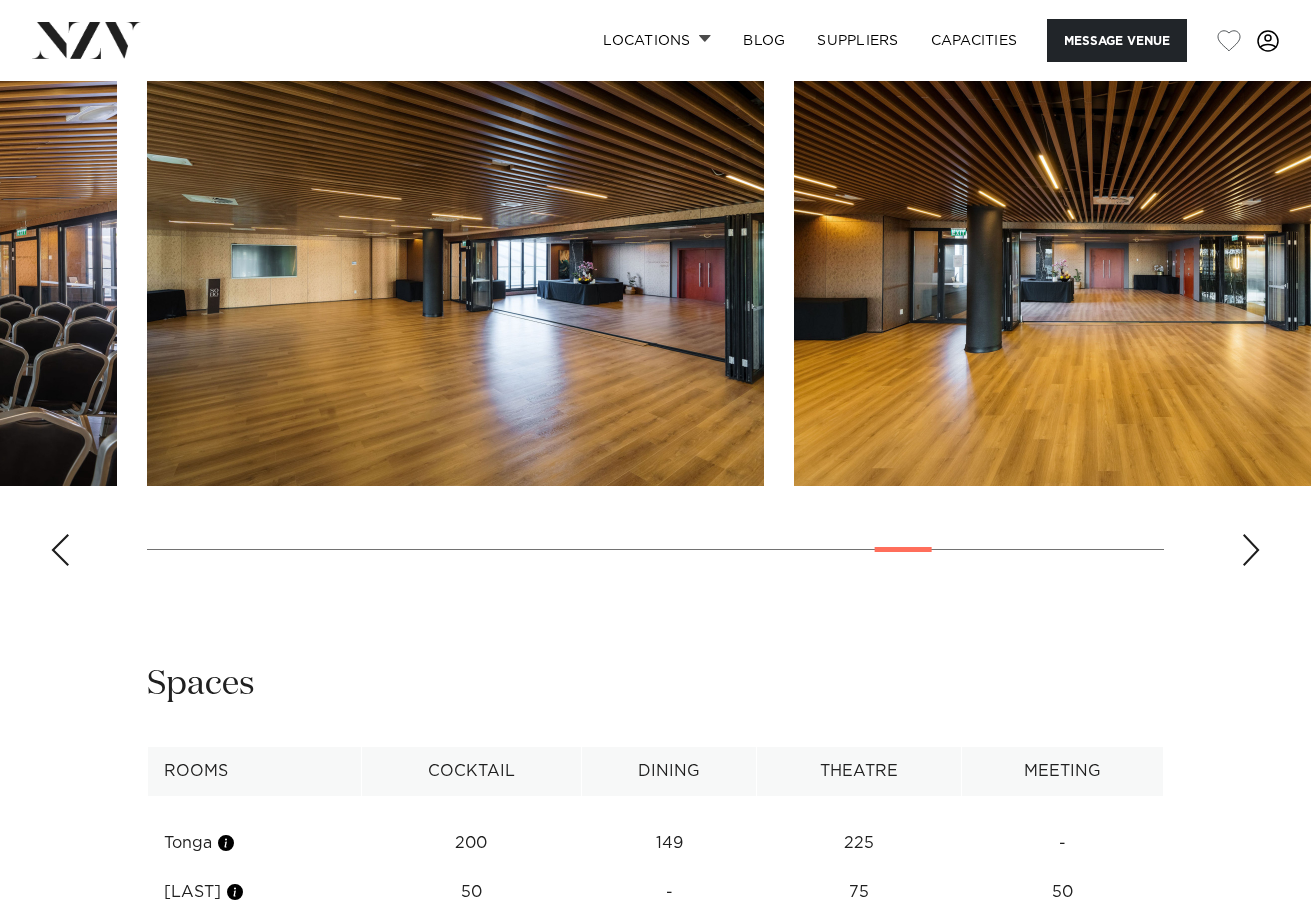 click at bounding box center [1251, 550] 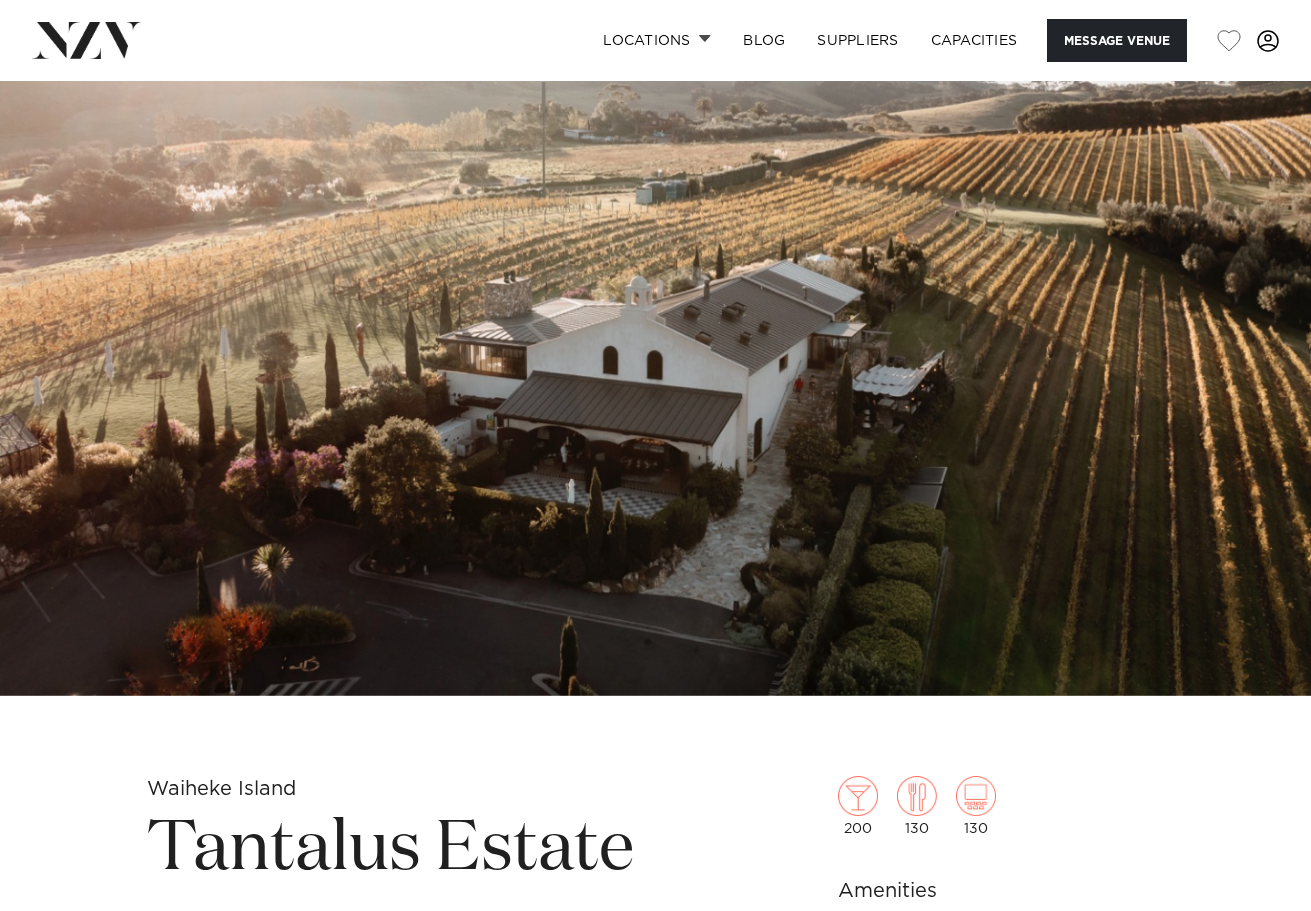 scroll, scrollTop: 0, scrollLeft: 0, axis: both 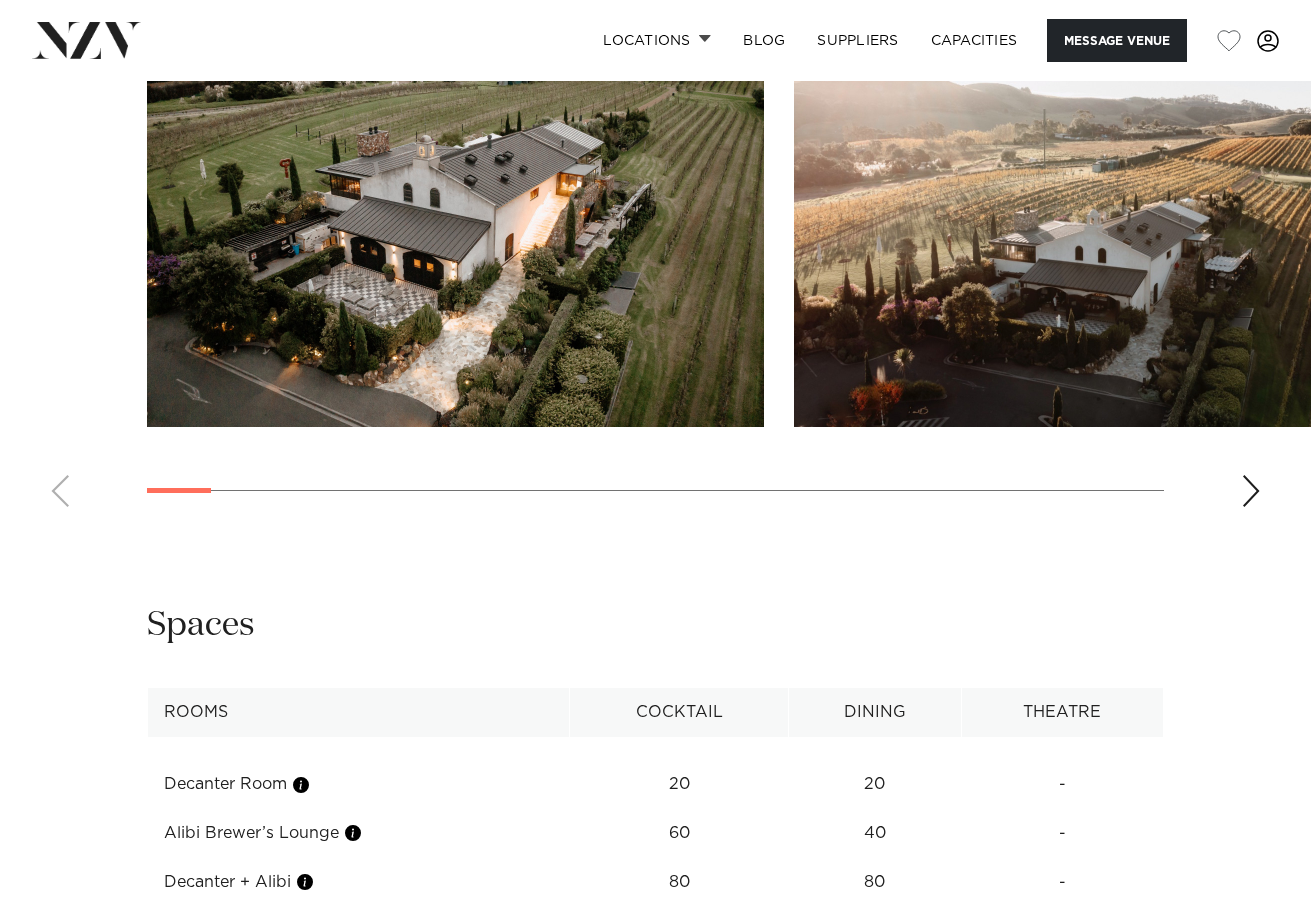 click at bounding box center [655, 248] 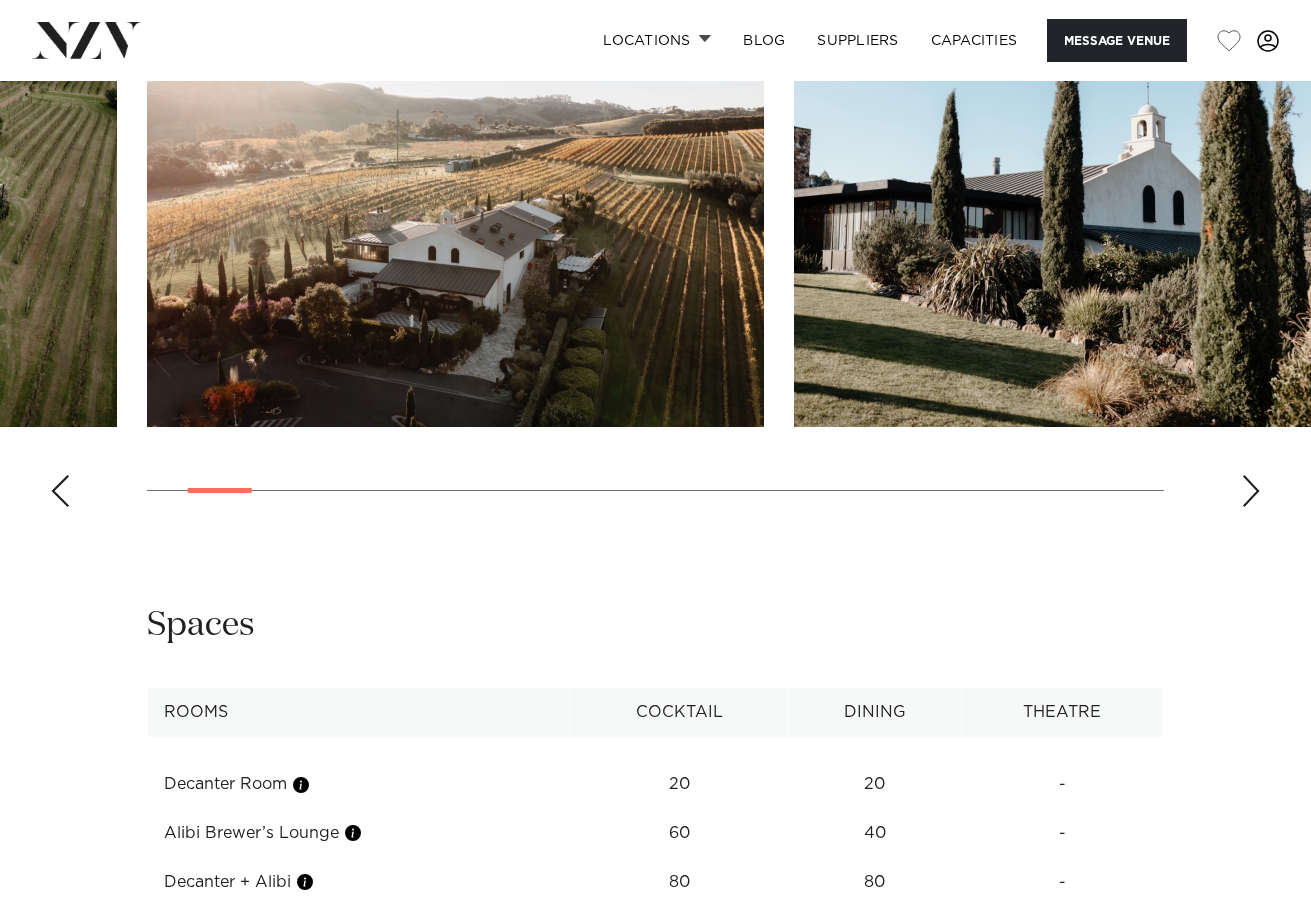 click at bounding box center [1251, 491] 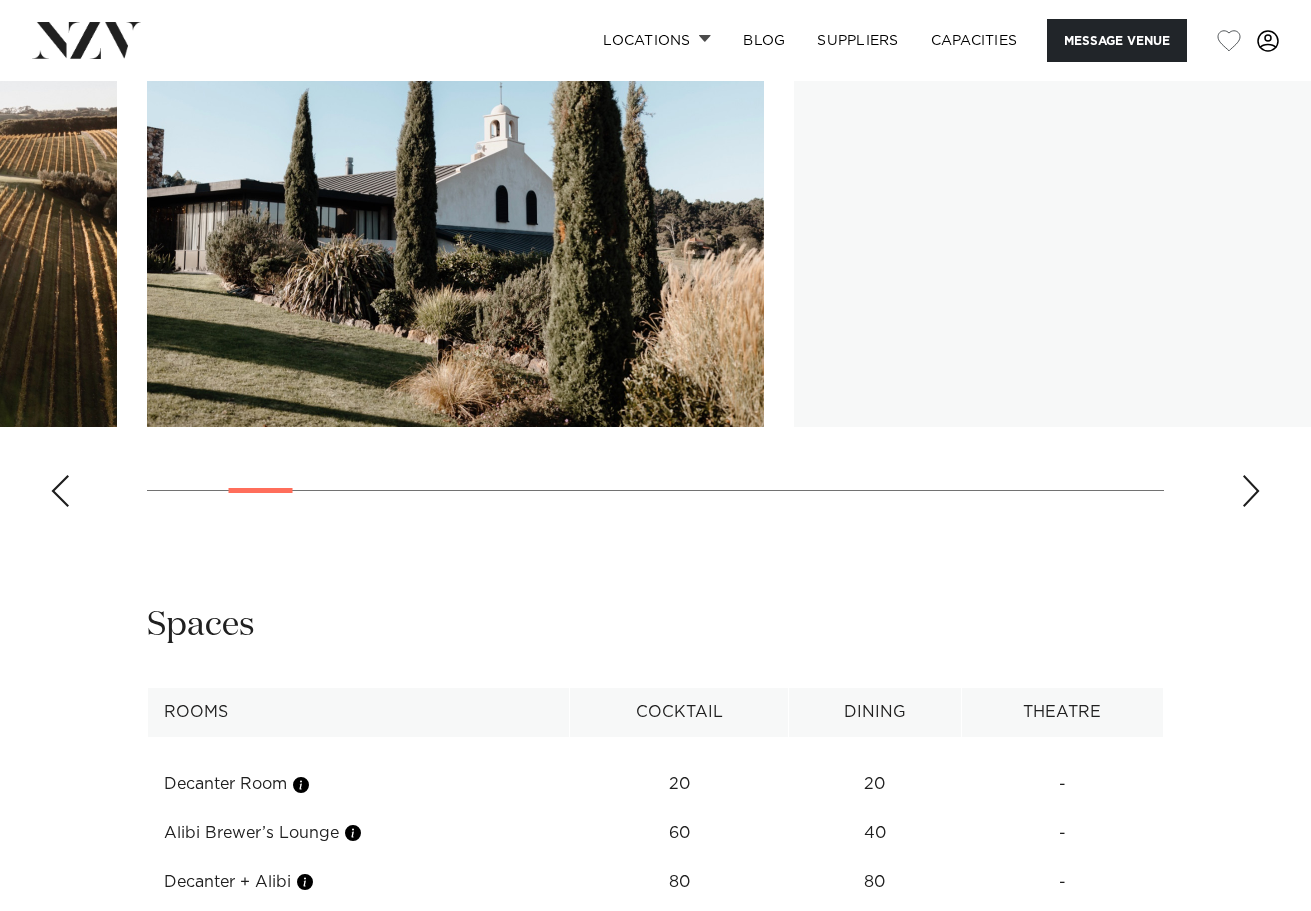 click at bounding box center (1251, 491) 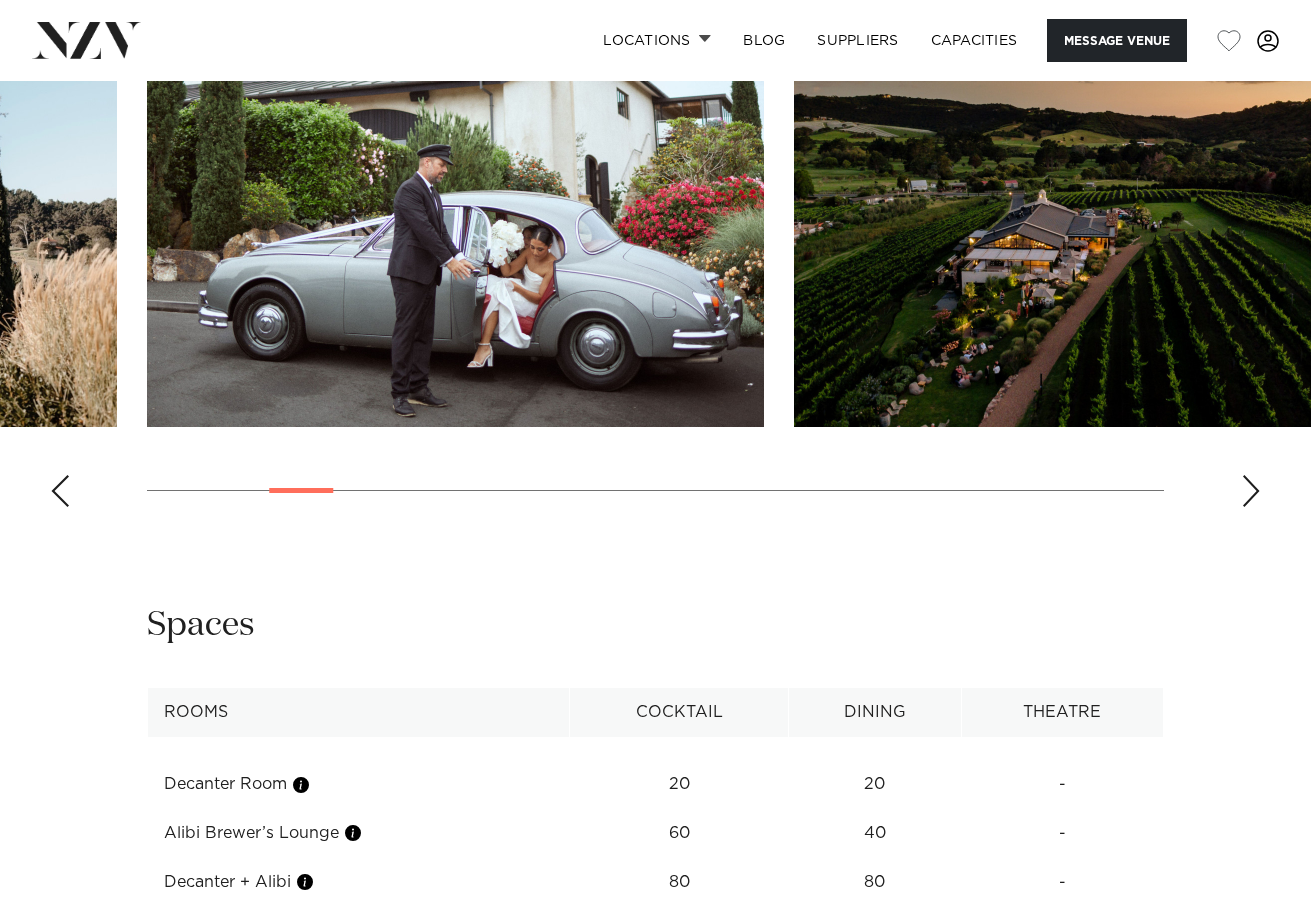 click at bounding box center (1251, 491) 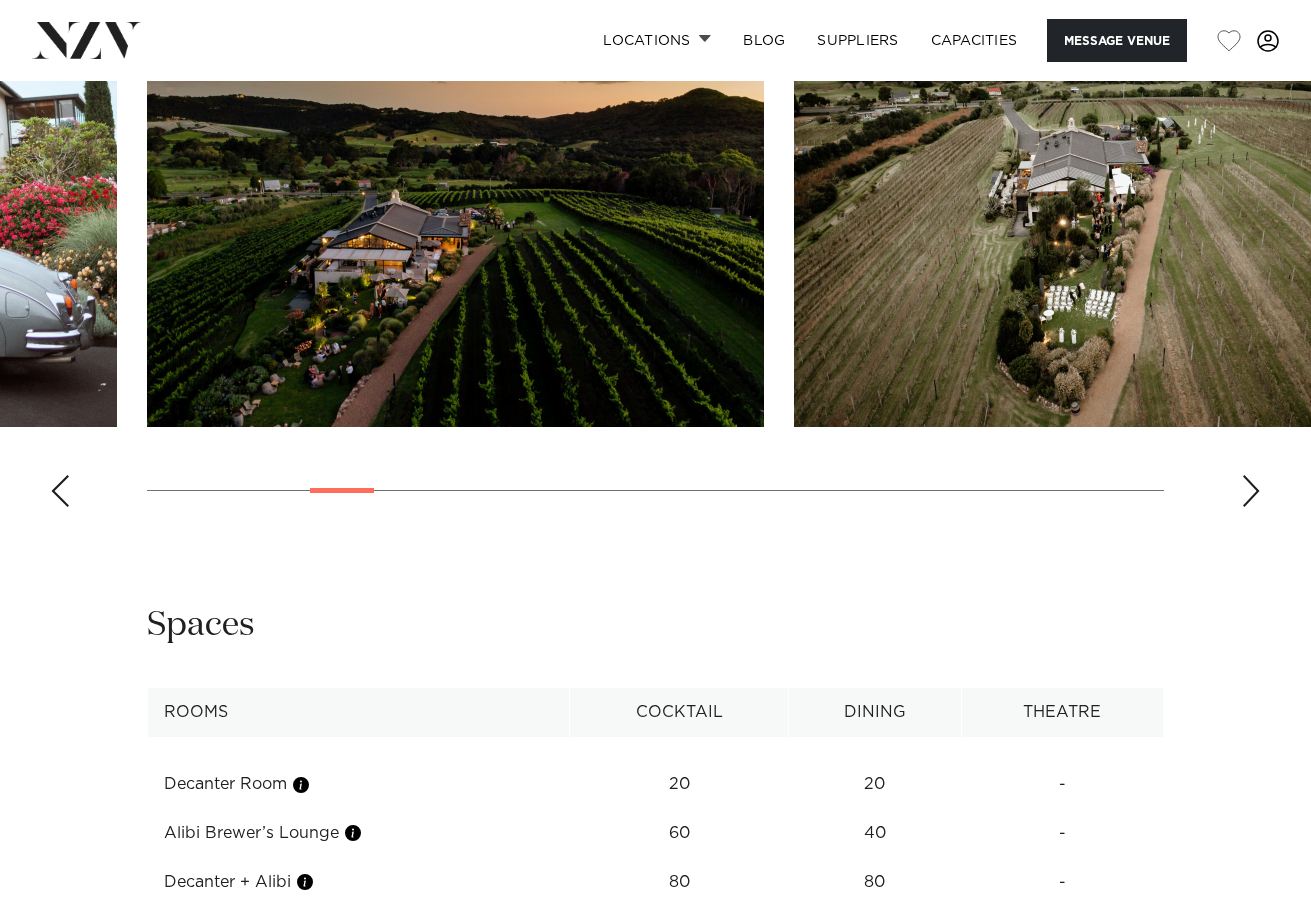 click at bounding box center [1251, 491] 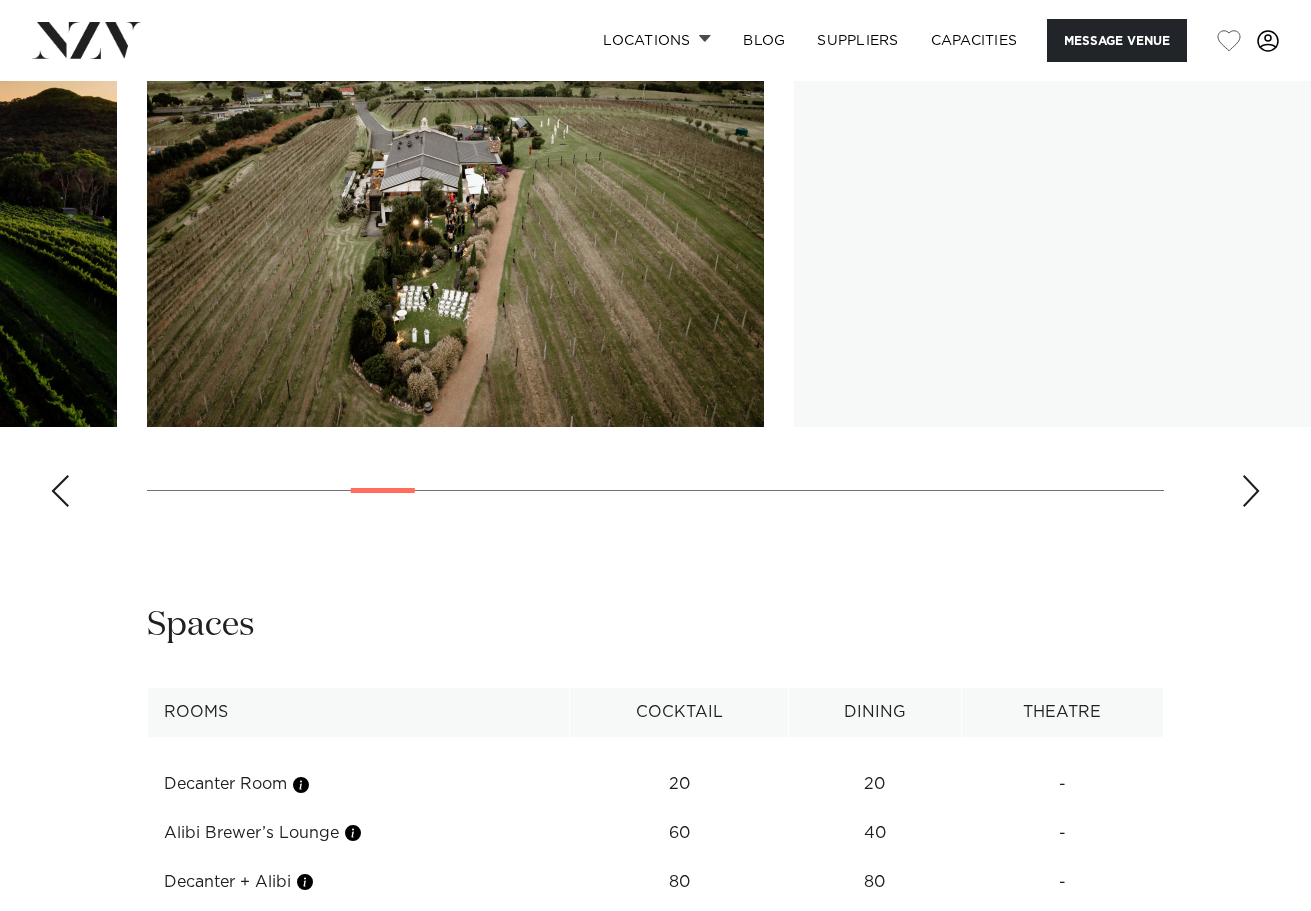 click at bounding box center [1251, 491] 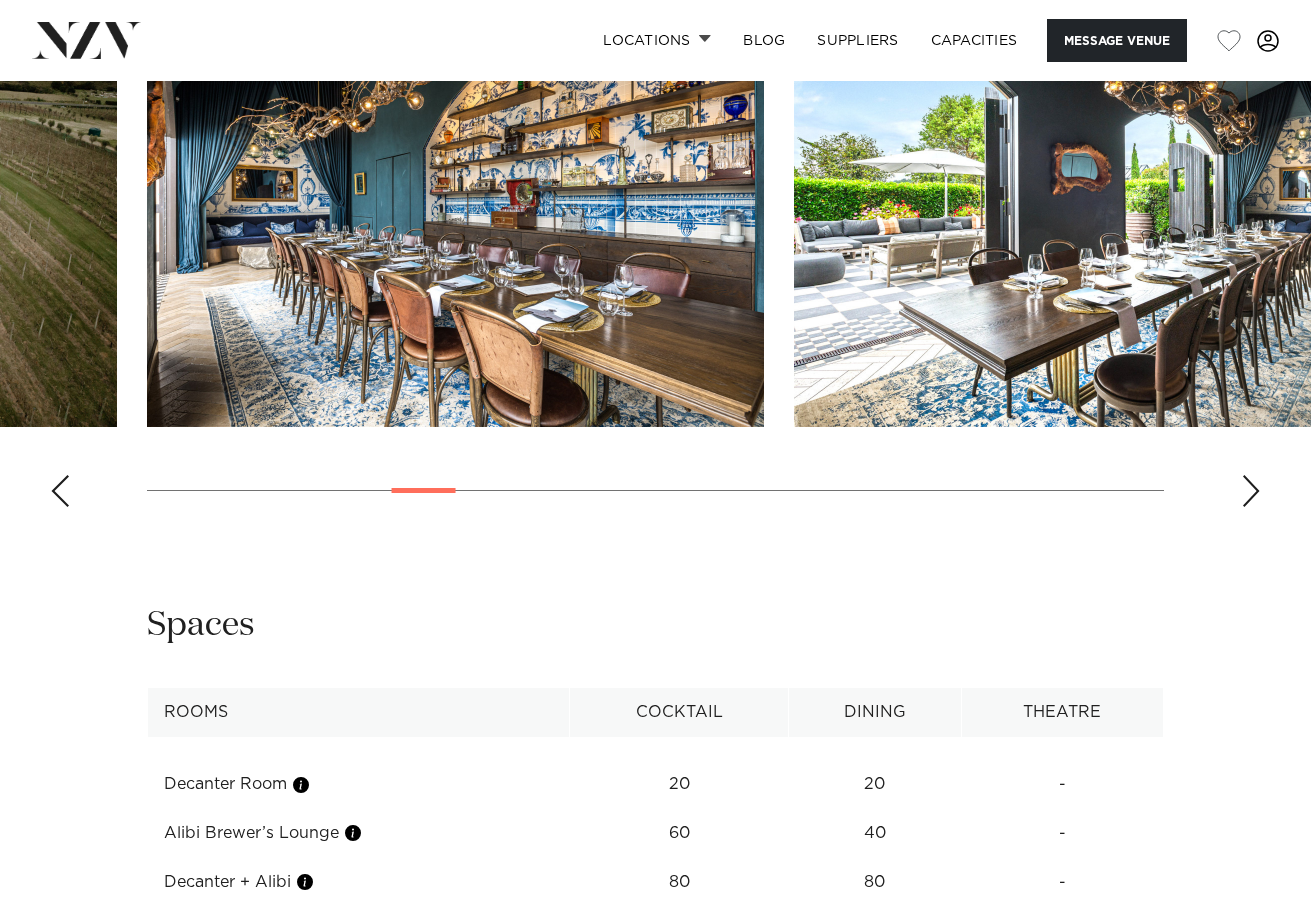 click at bounding box center (1251, 491) 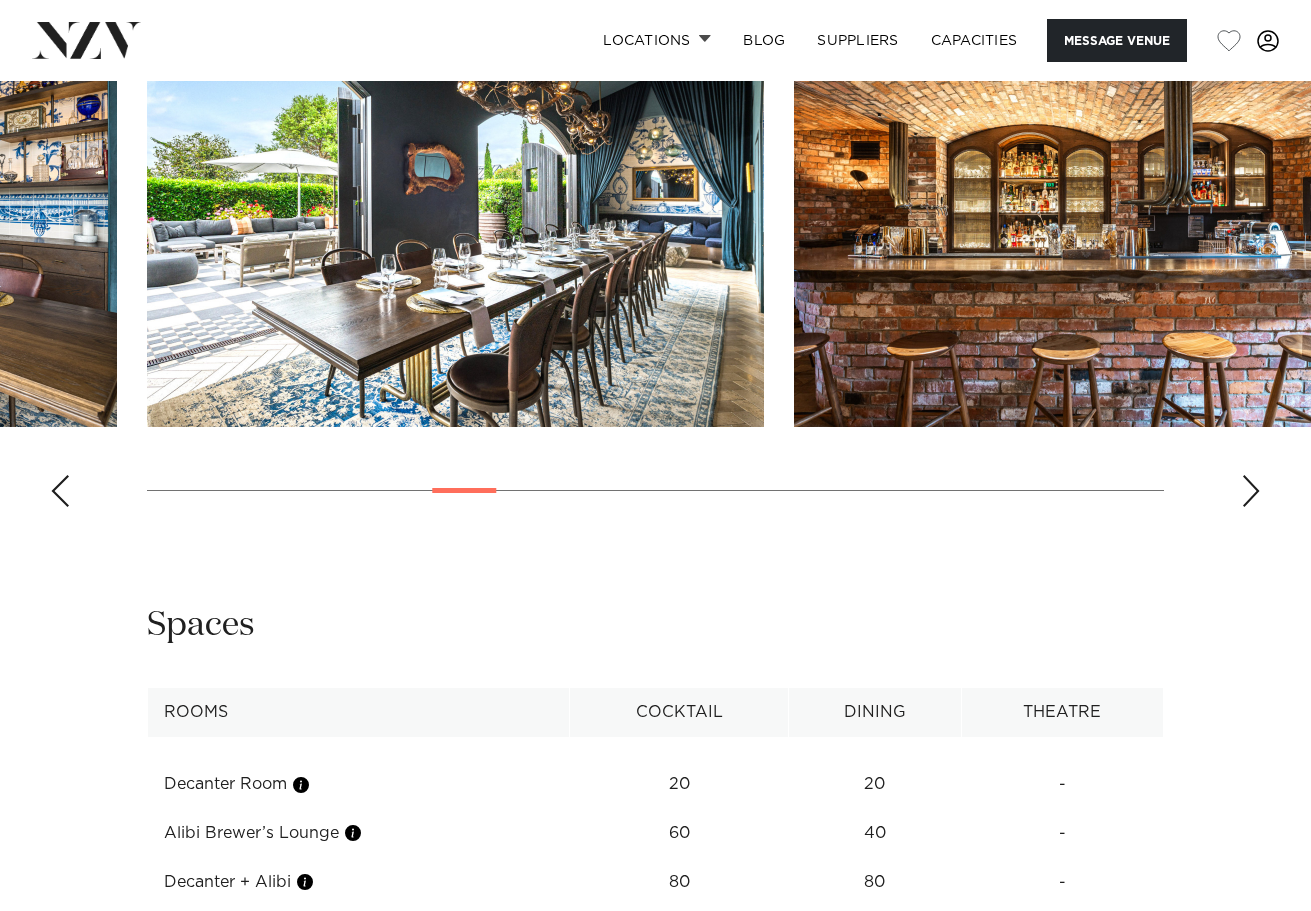 click at bounding box center [1251, 491] 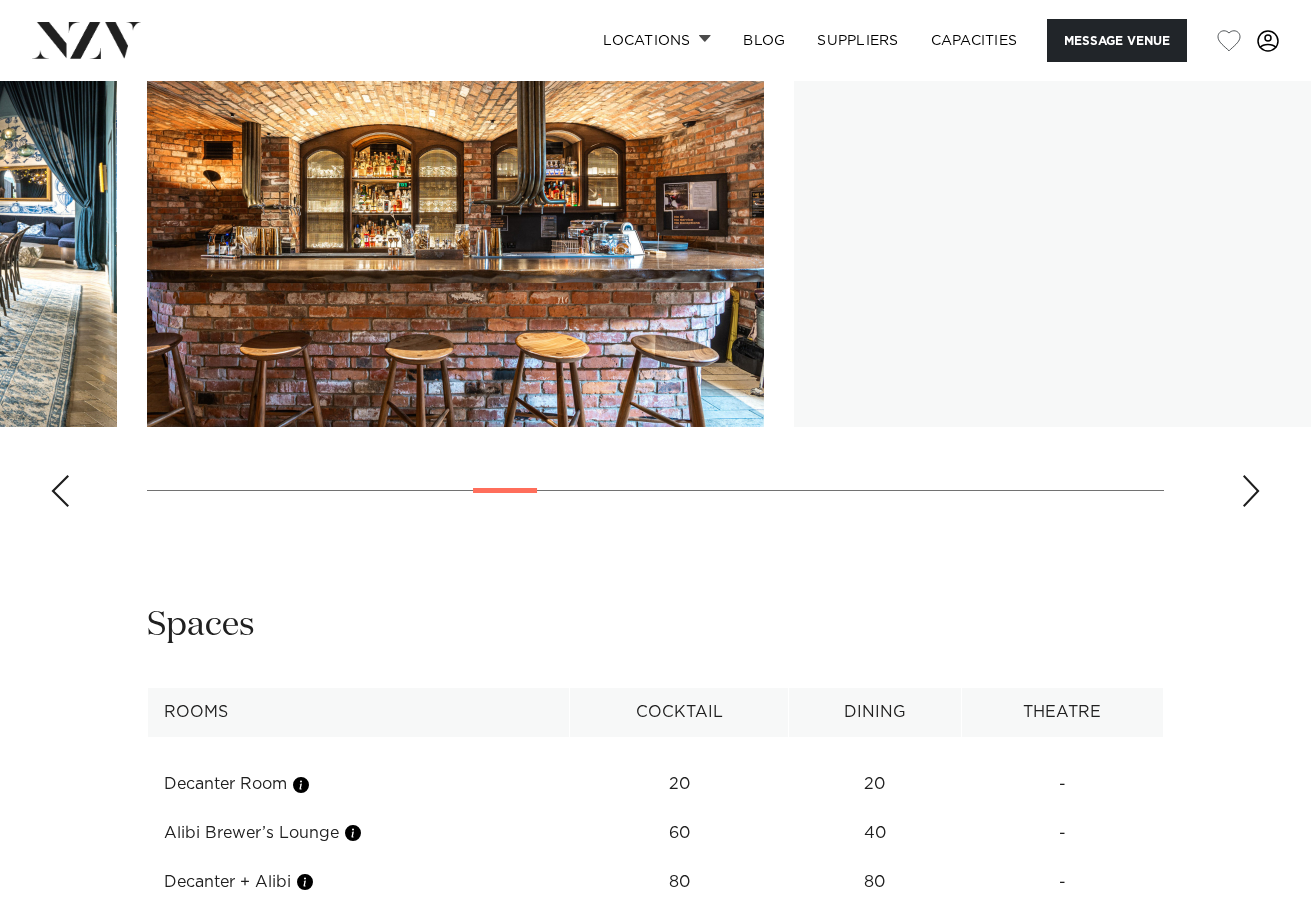 click at bounding box center [1251, 491] 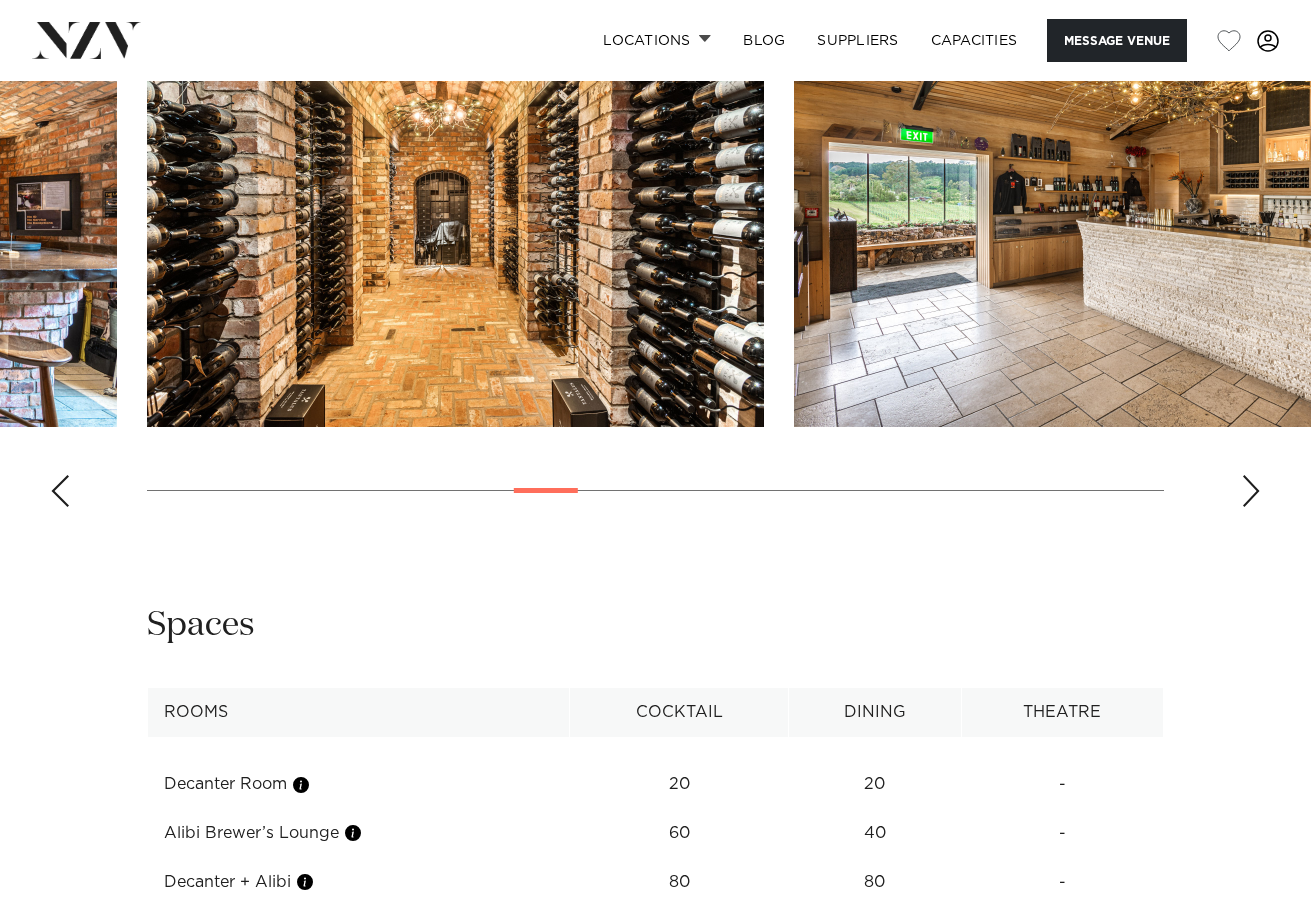 click at bounding box center [1251, 491] 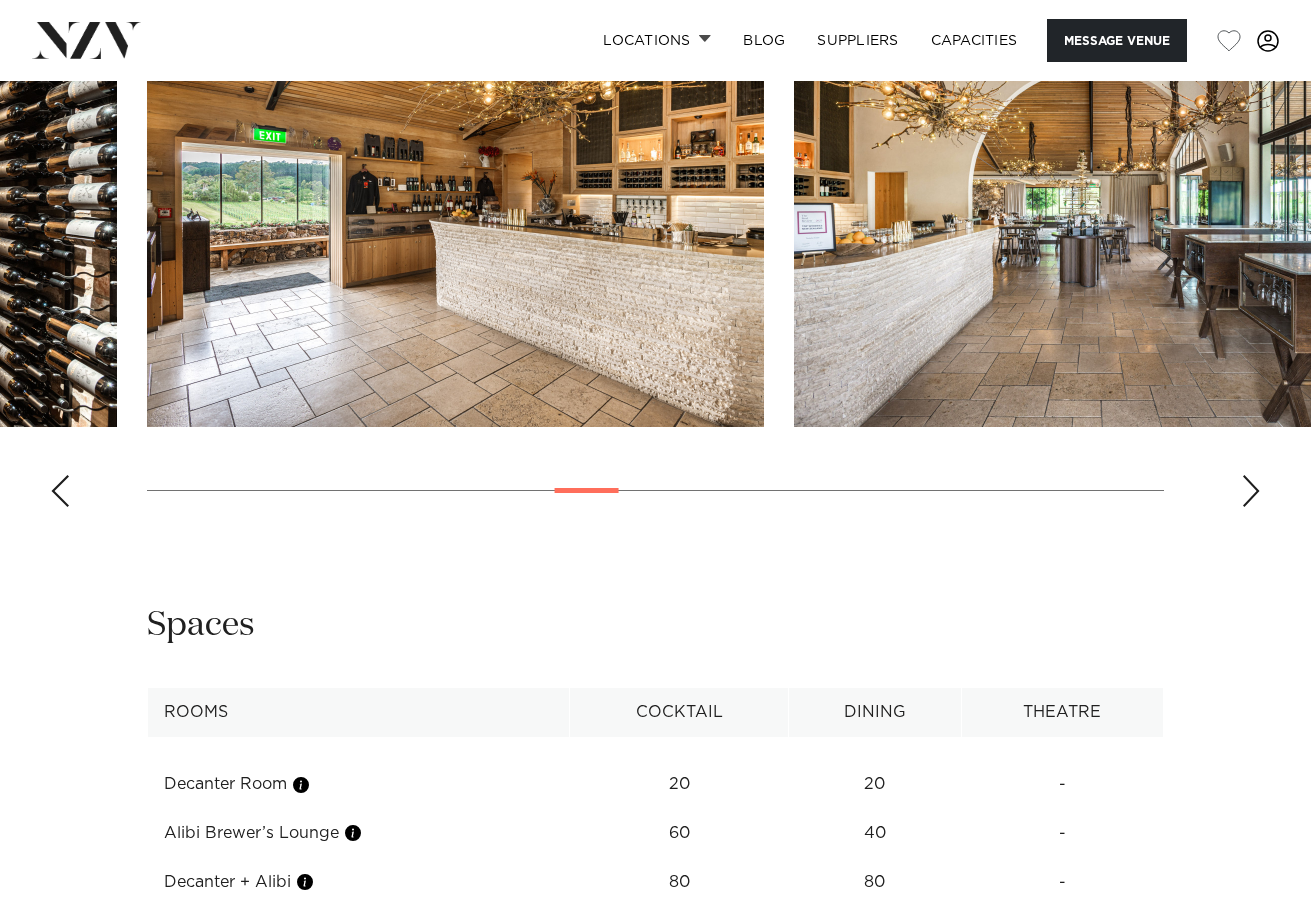 click at bounding box center (1251, 491) 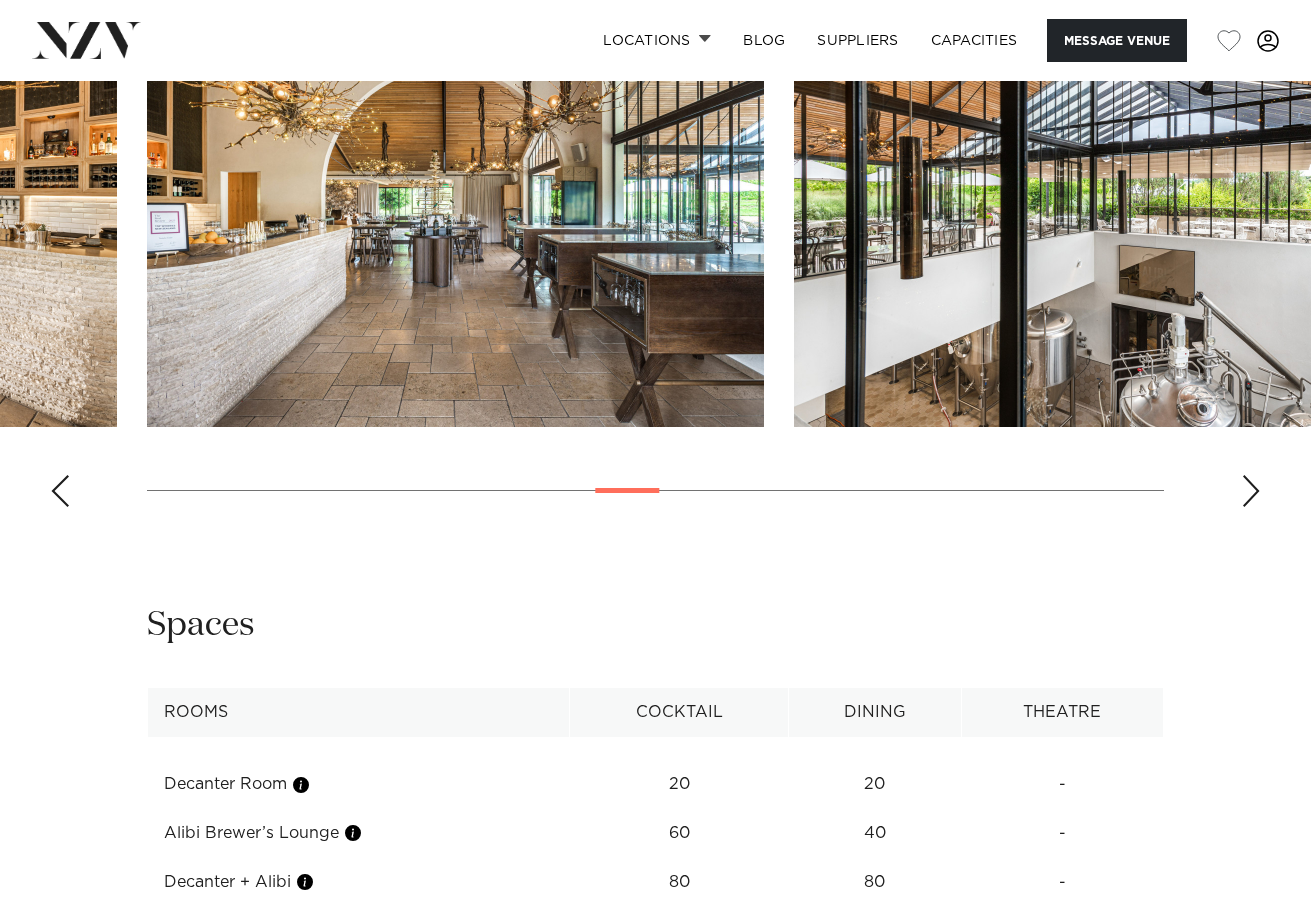 click at bounding box center [1251, 491] 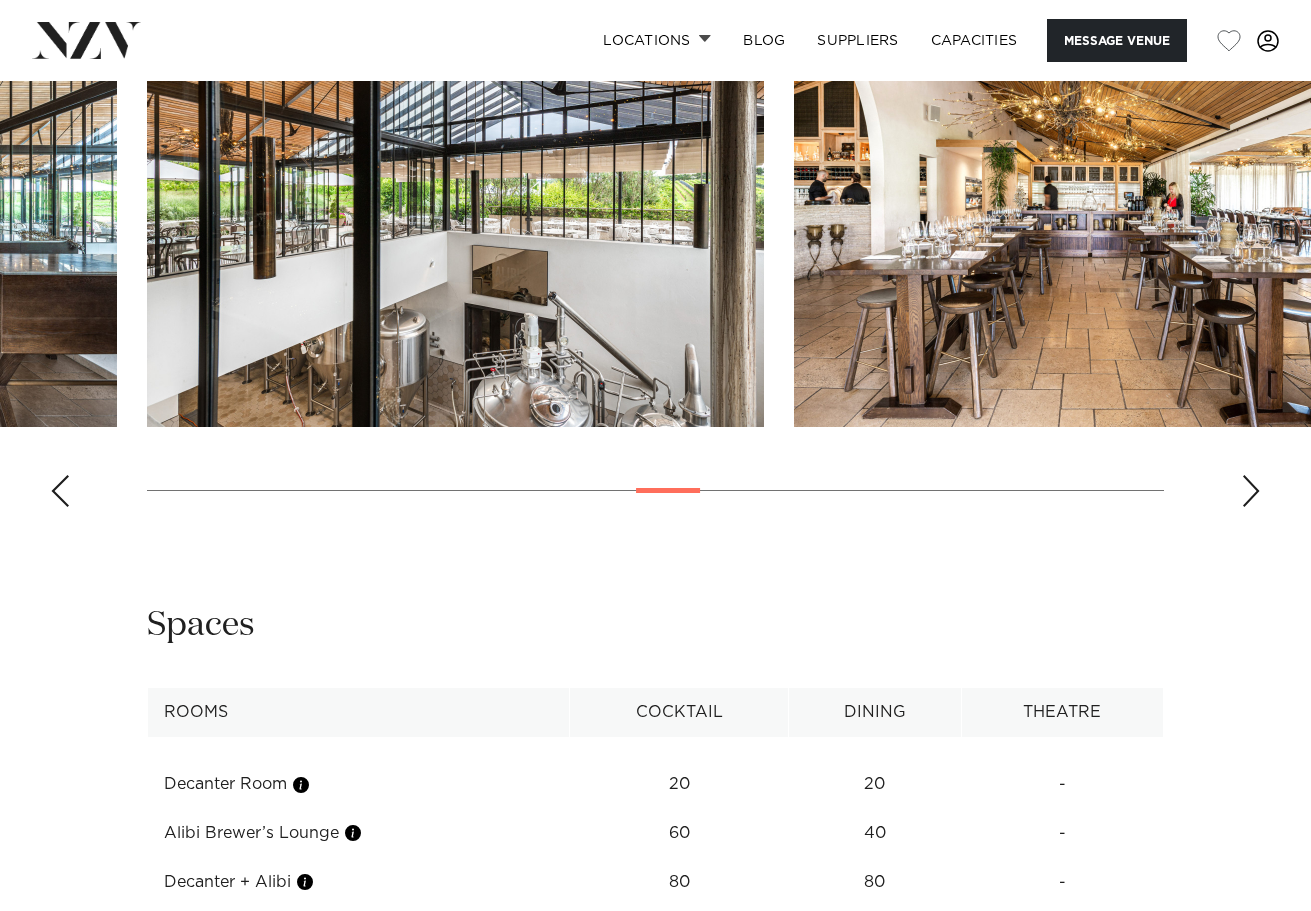click at bounding box center [1251, 491] 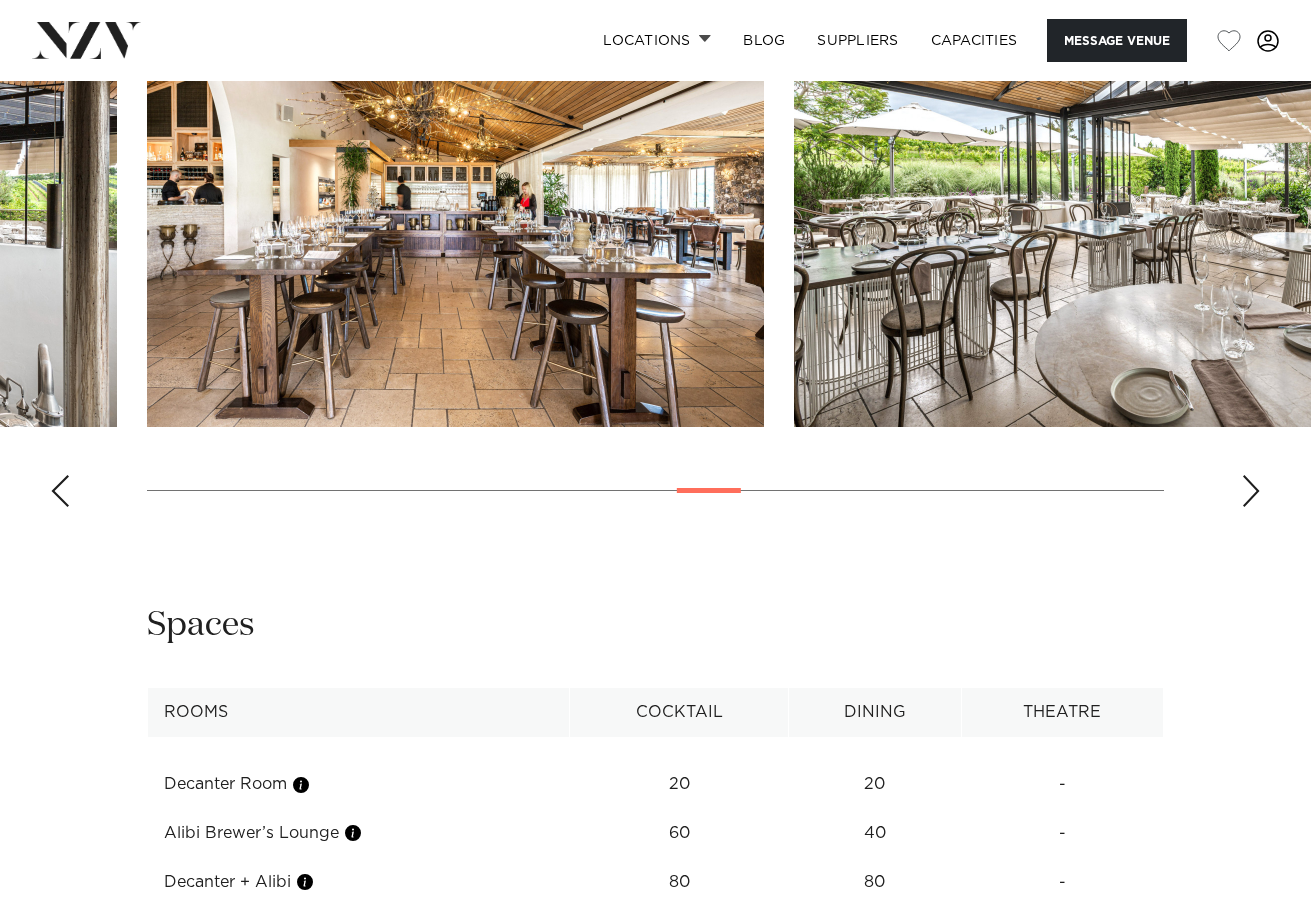 click at bounding box center (1251, 491) 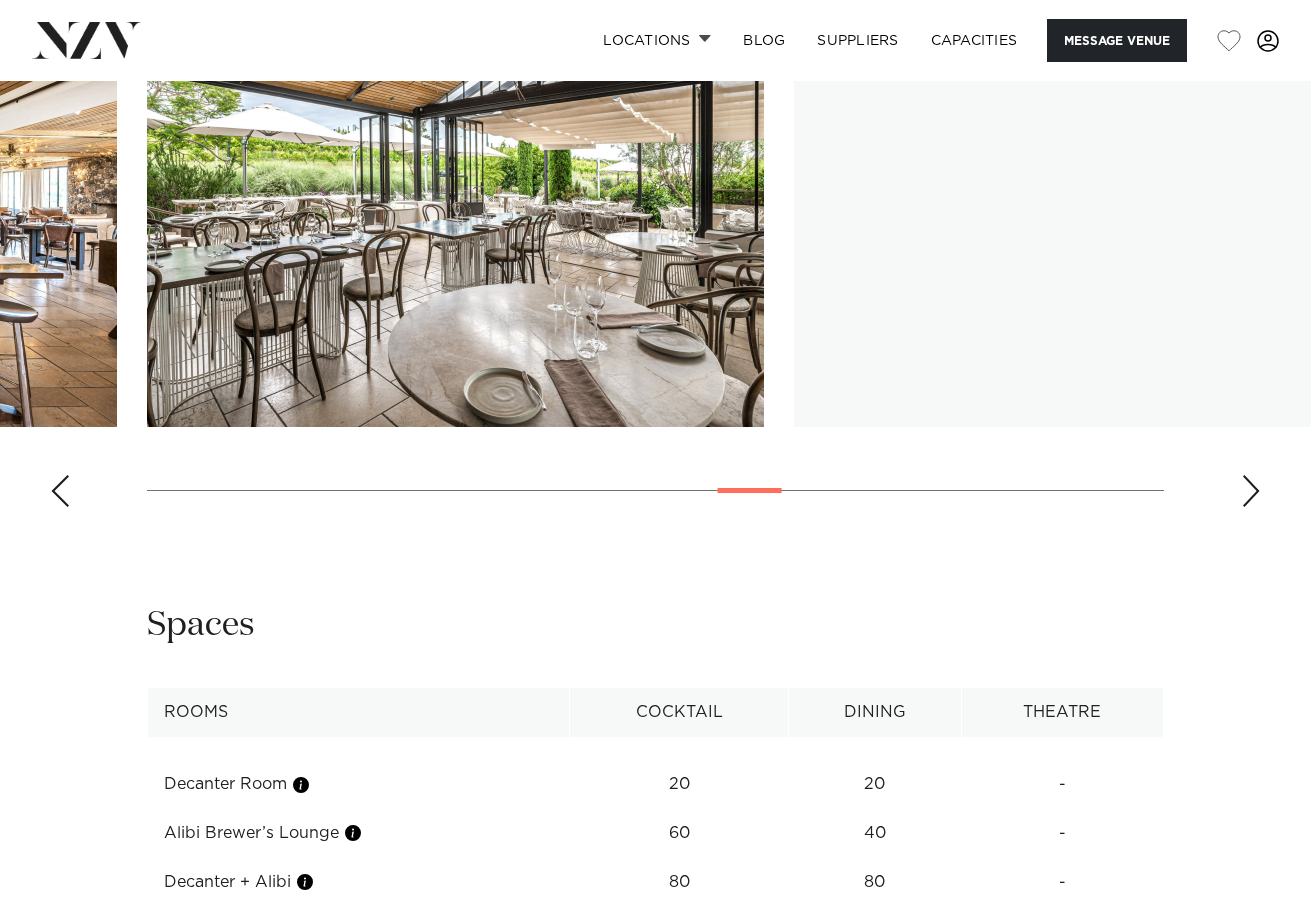 click at bounding box center (1251, 491) 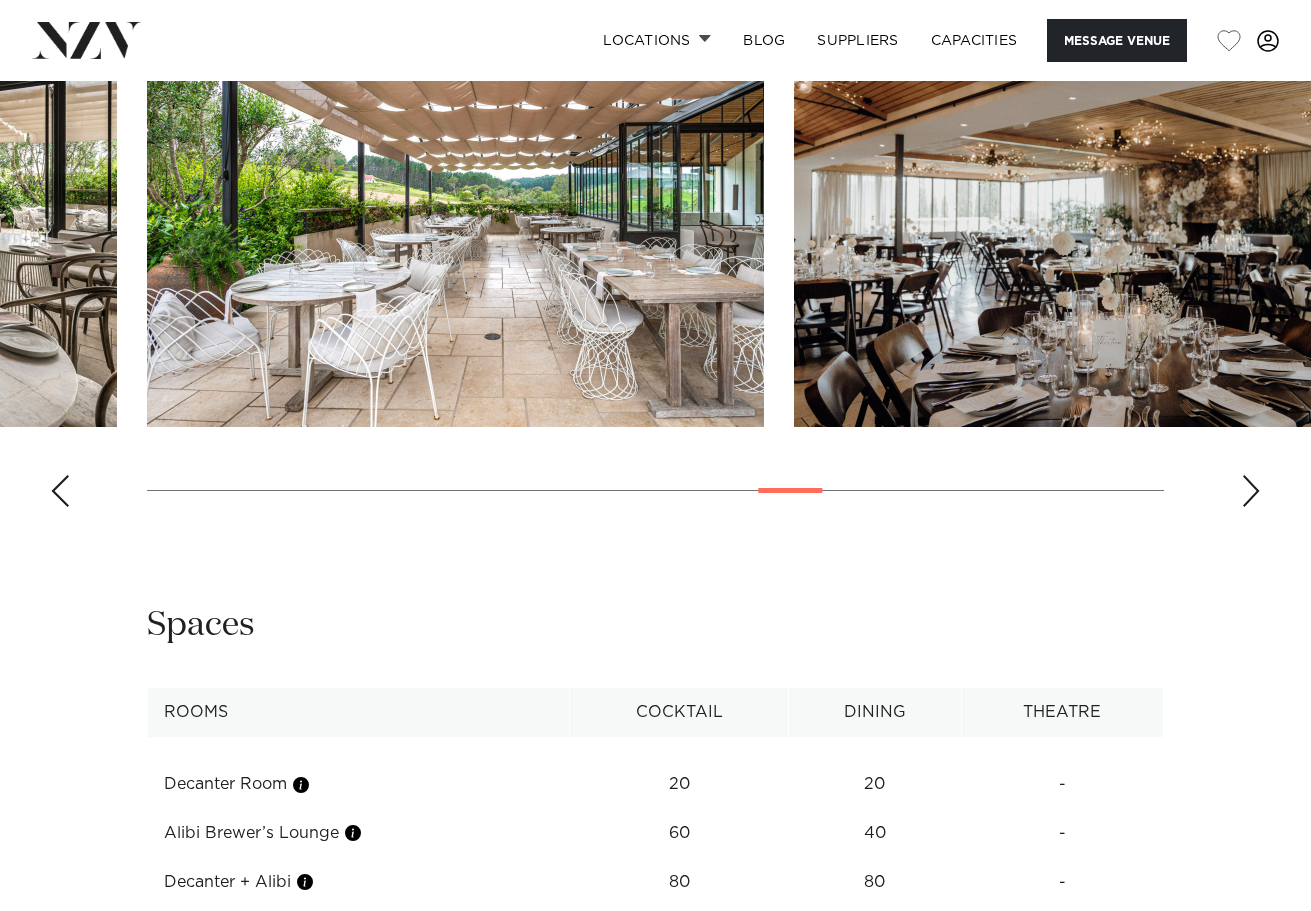click at bounding box center [1251, 491] 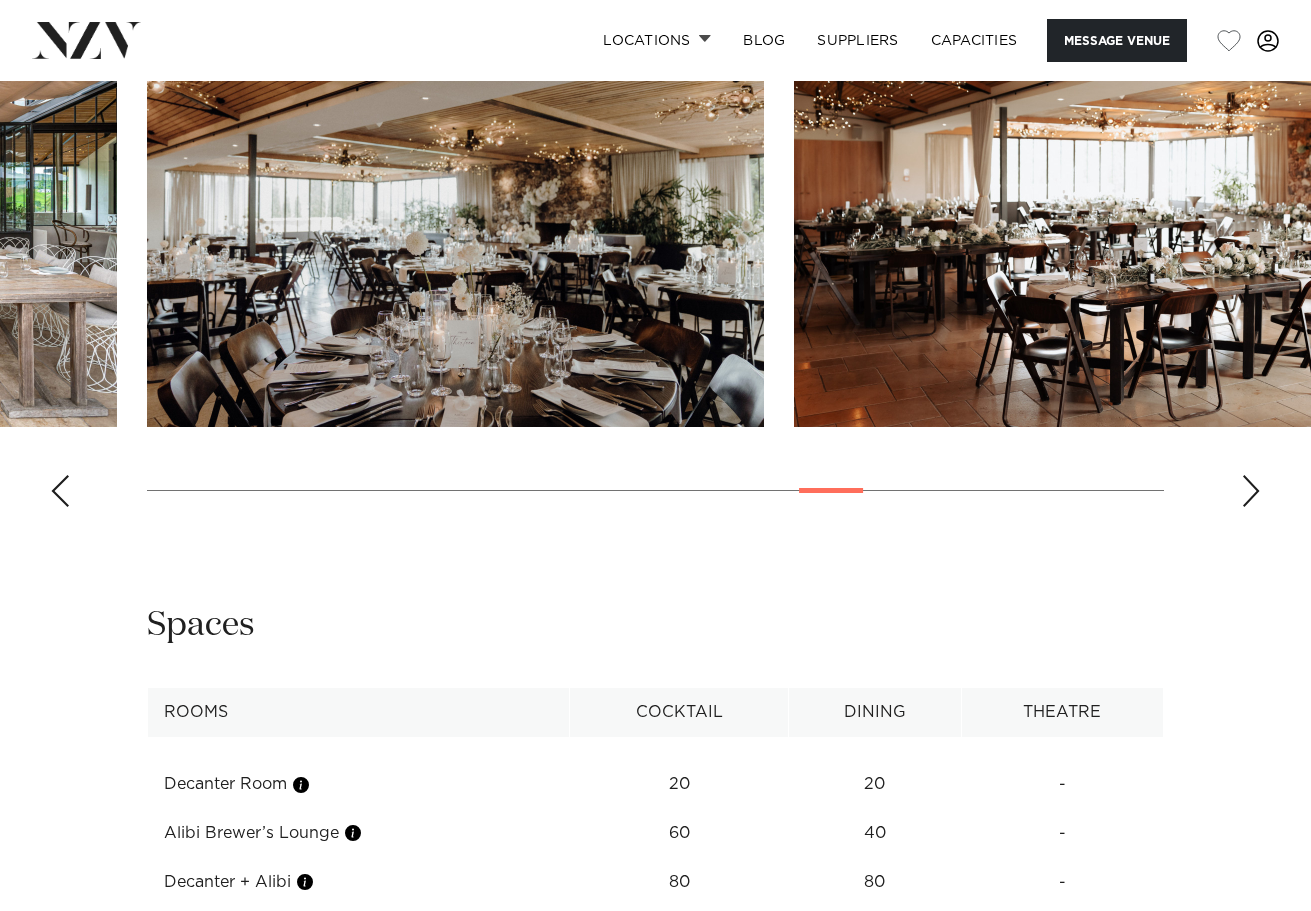 click at bounding box center (1251, 491) 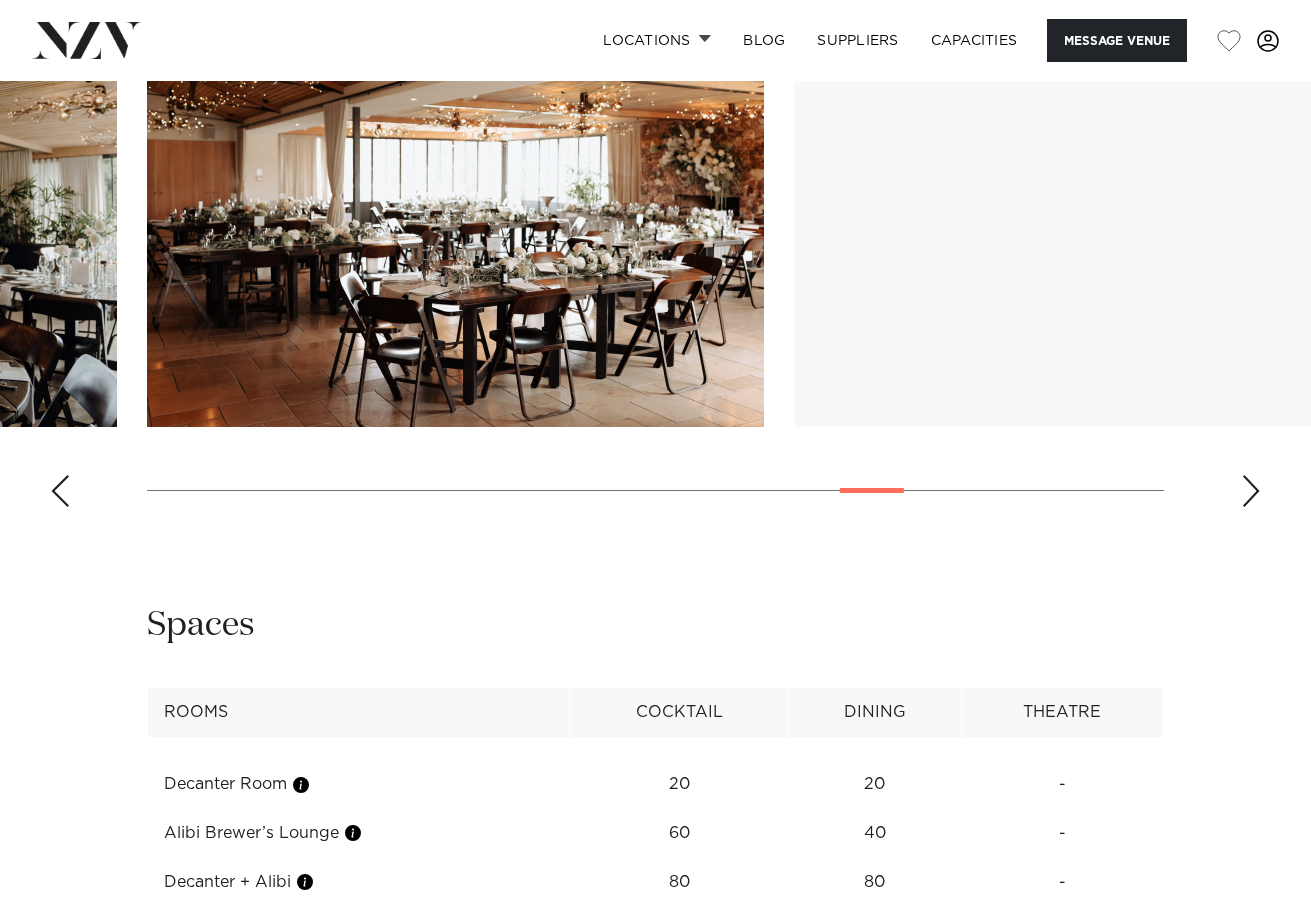 click at bounding box center (1251, 491) 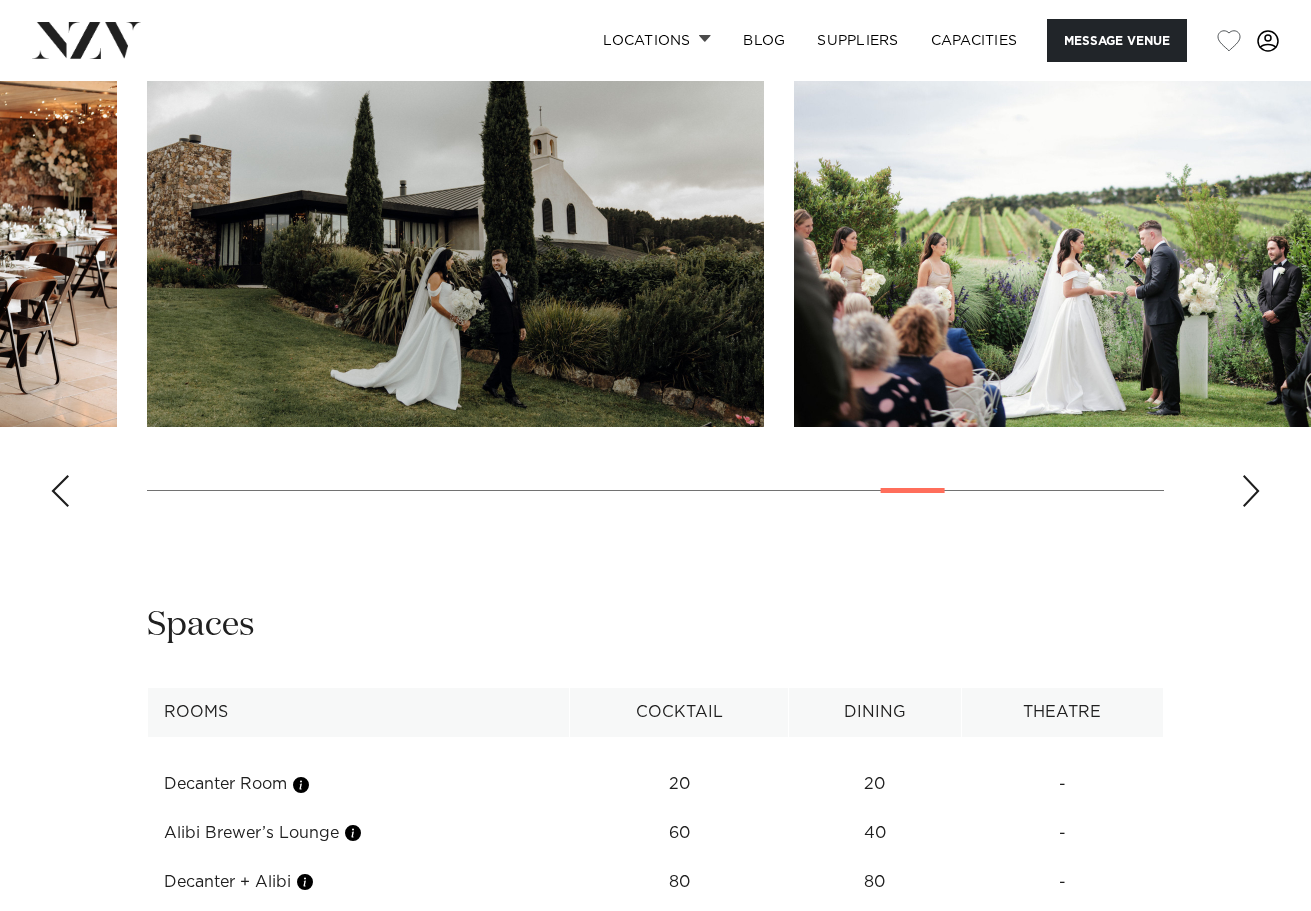 click at bounding box center (1251, 491) 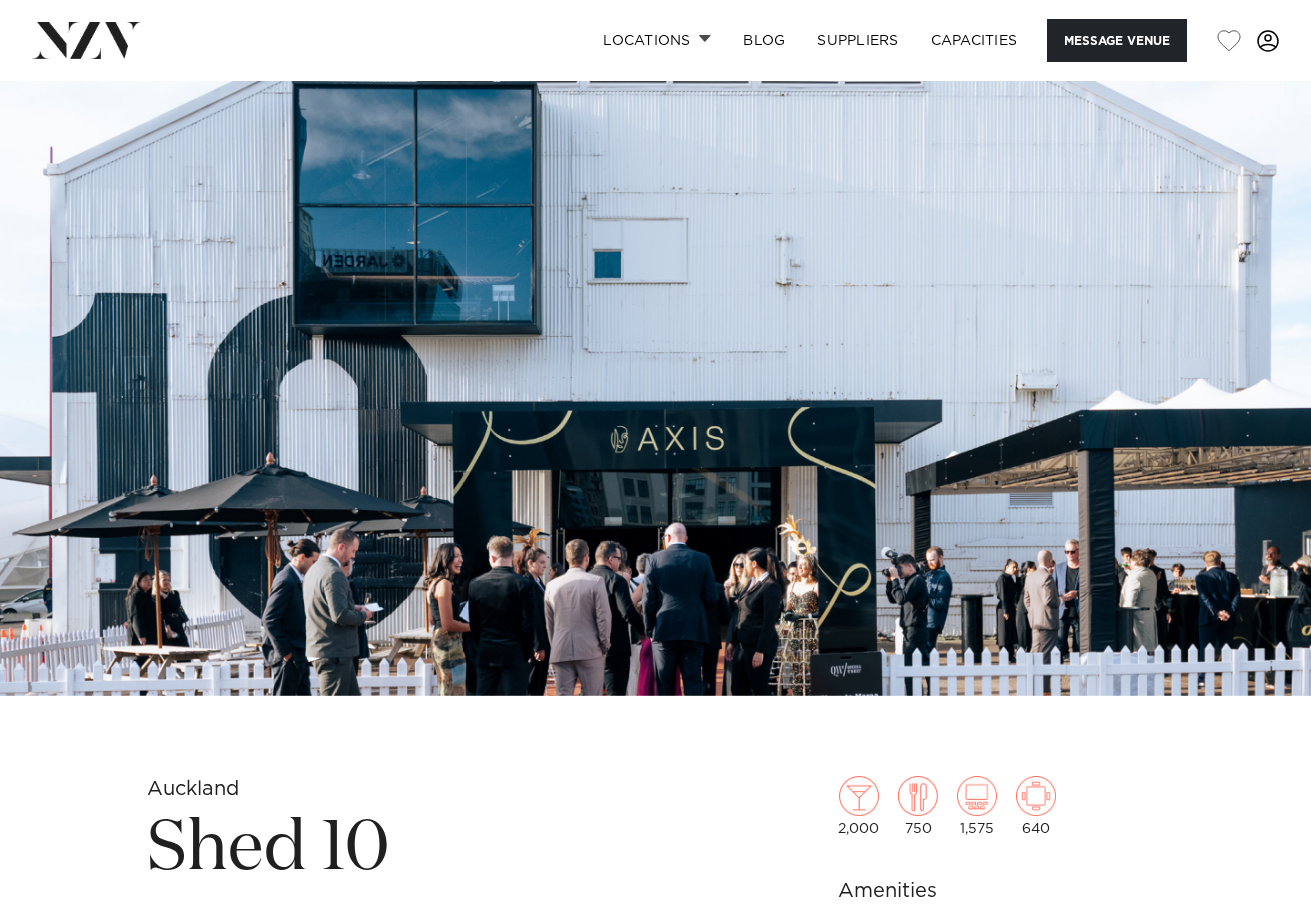scroll, scrollTop: 0, scrollLeft: 0, axis: both 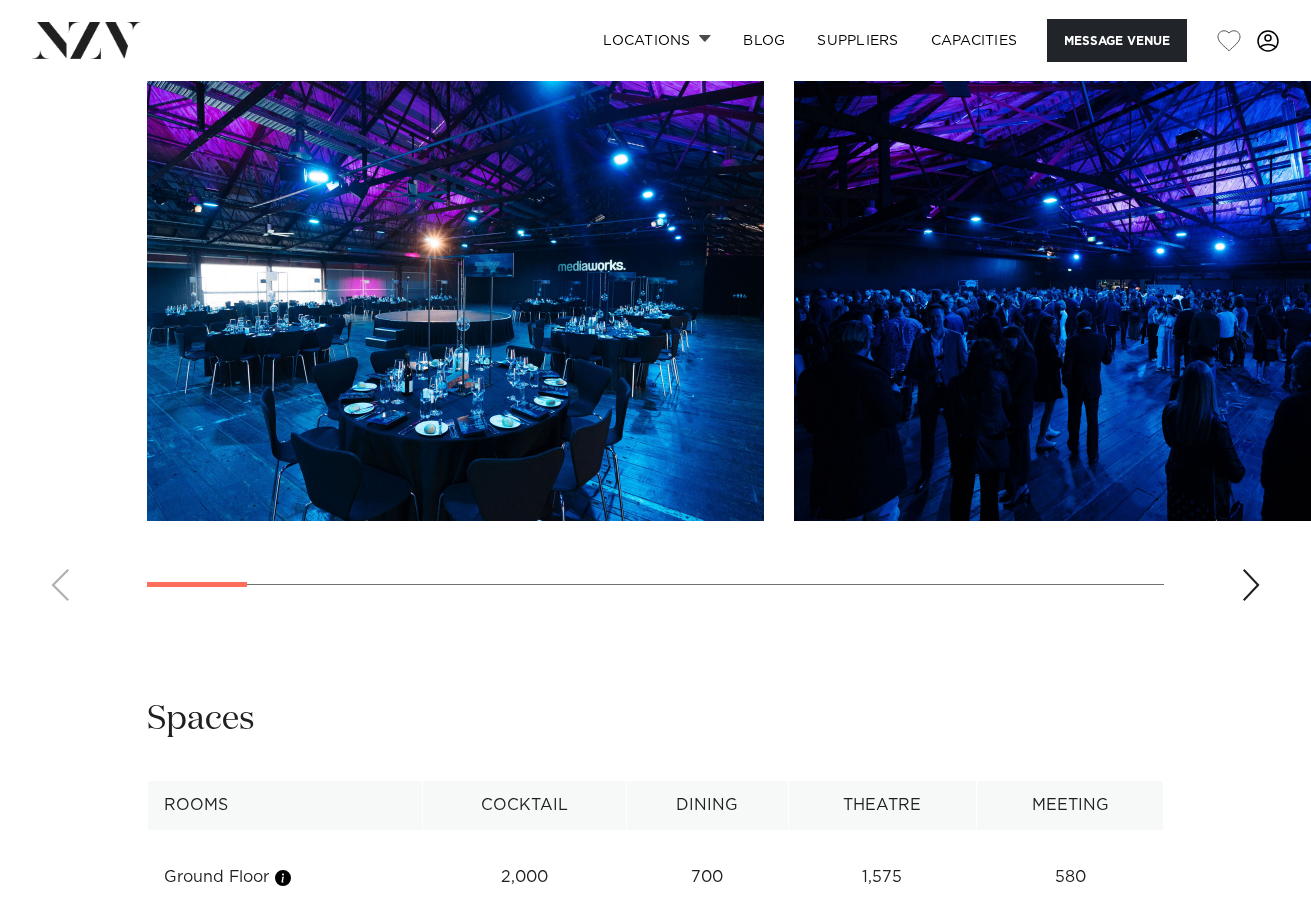 click at bounding box center [1251, 585] 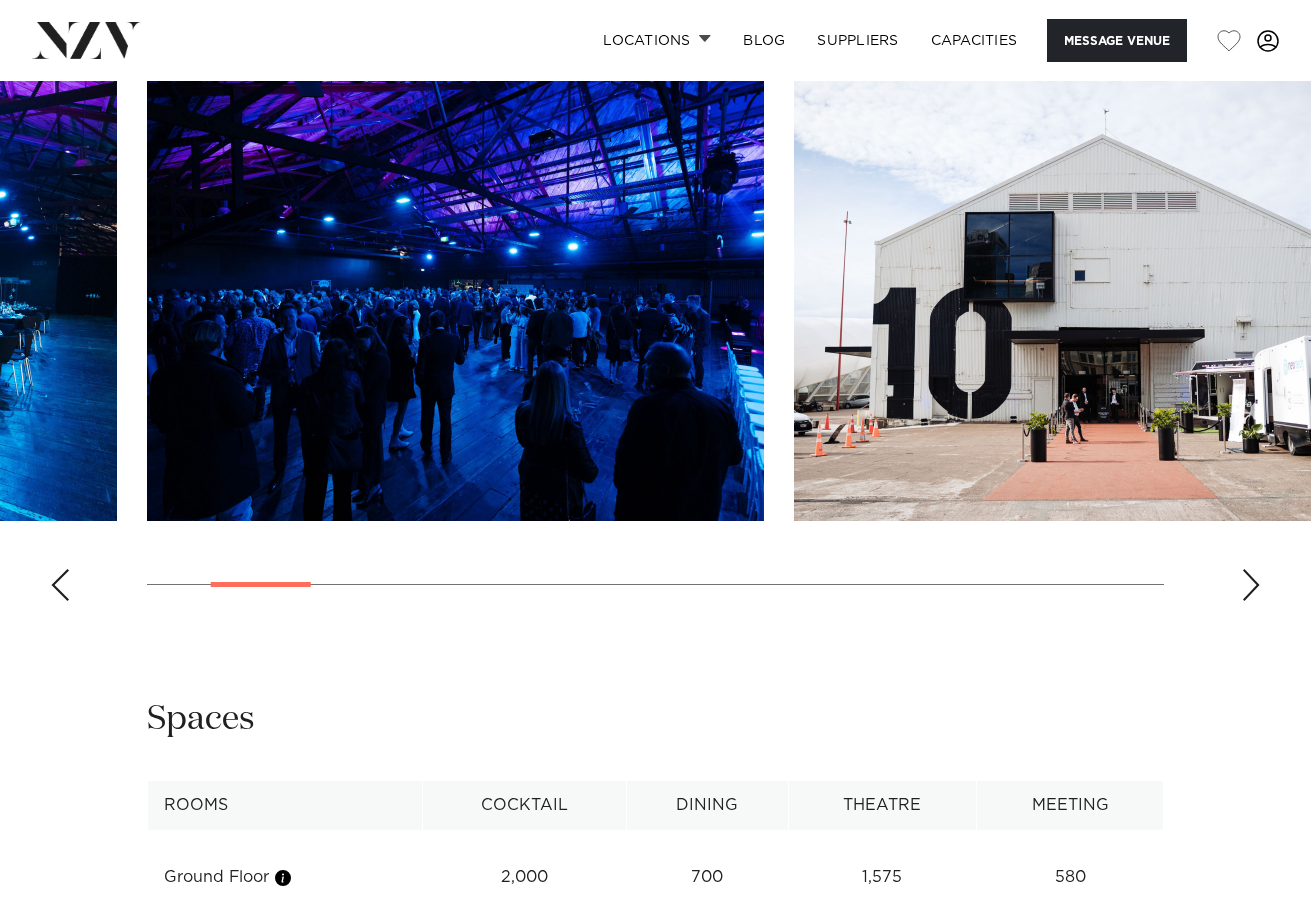click at bounding box center [1251, 585] 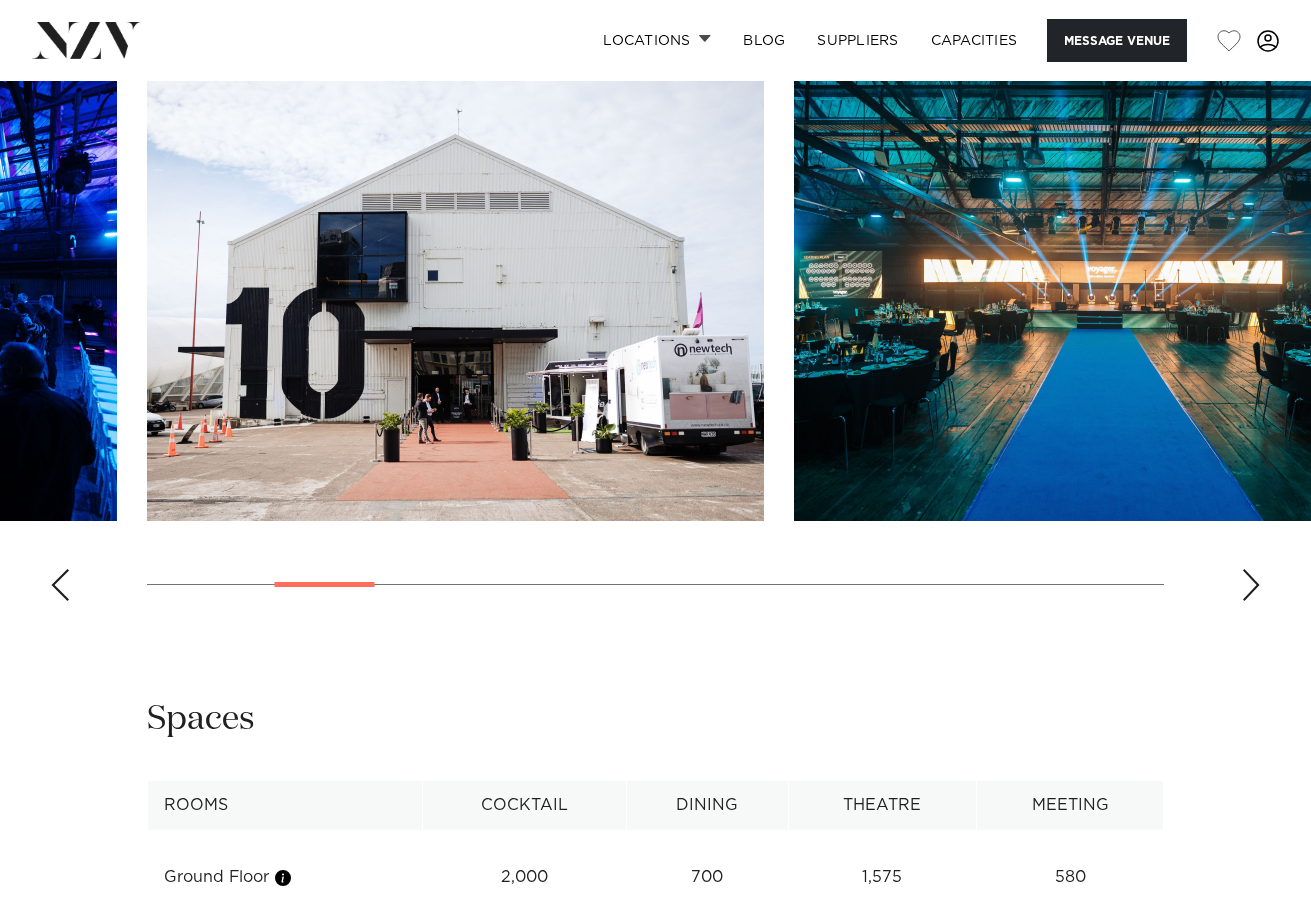 click at bounding box center (1251, 585) 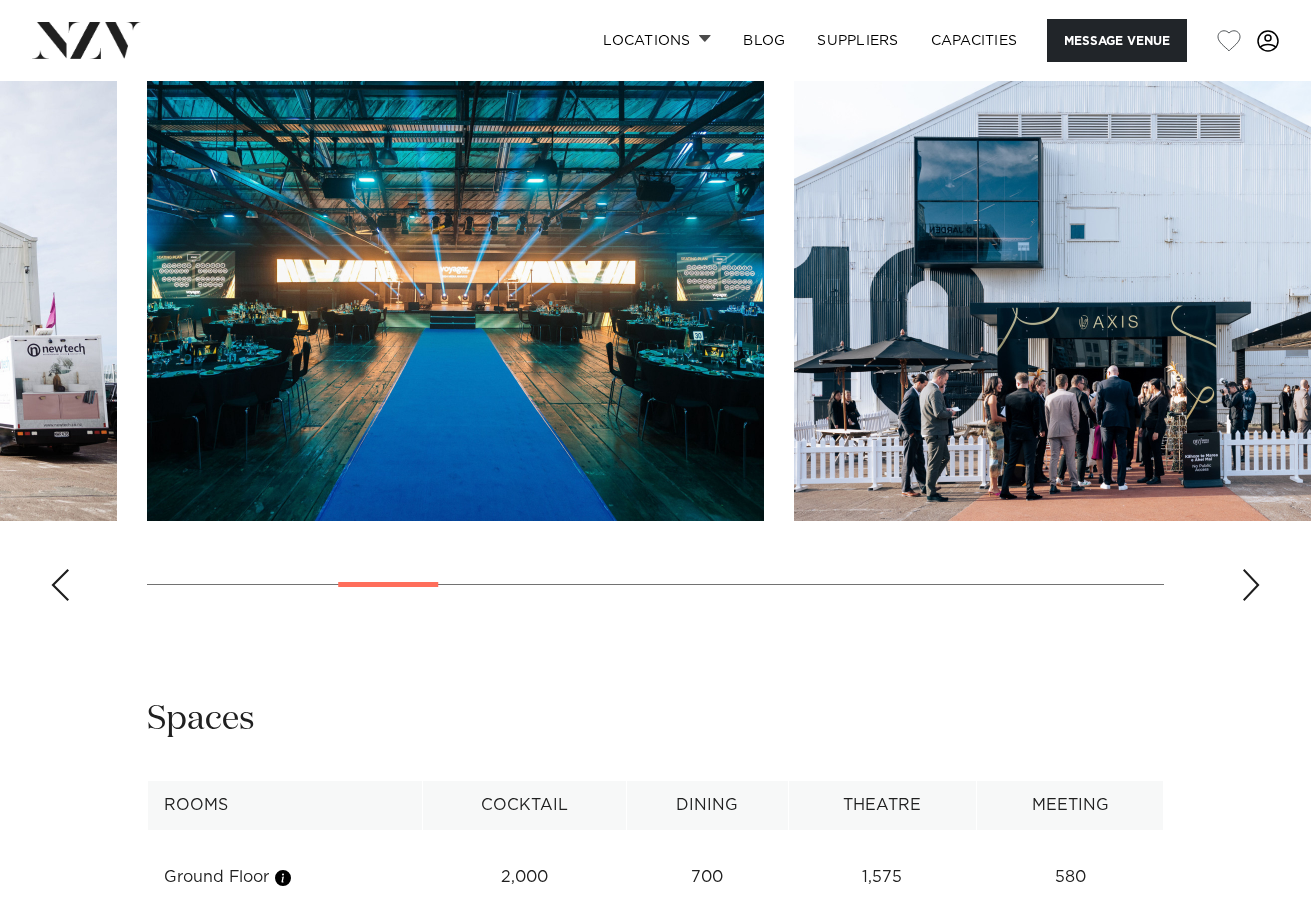 click at bounding box center (1251, 585) 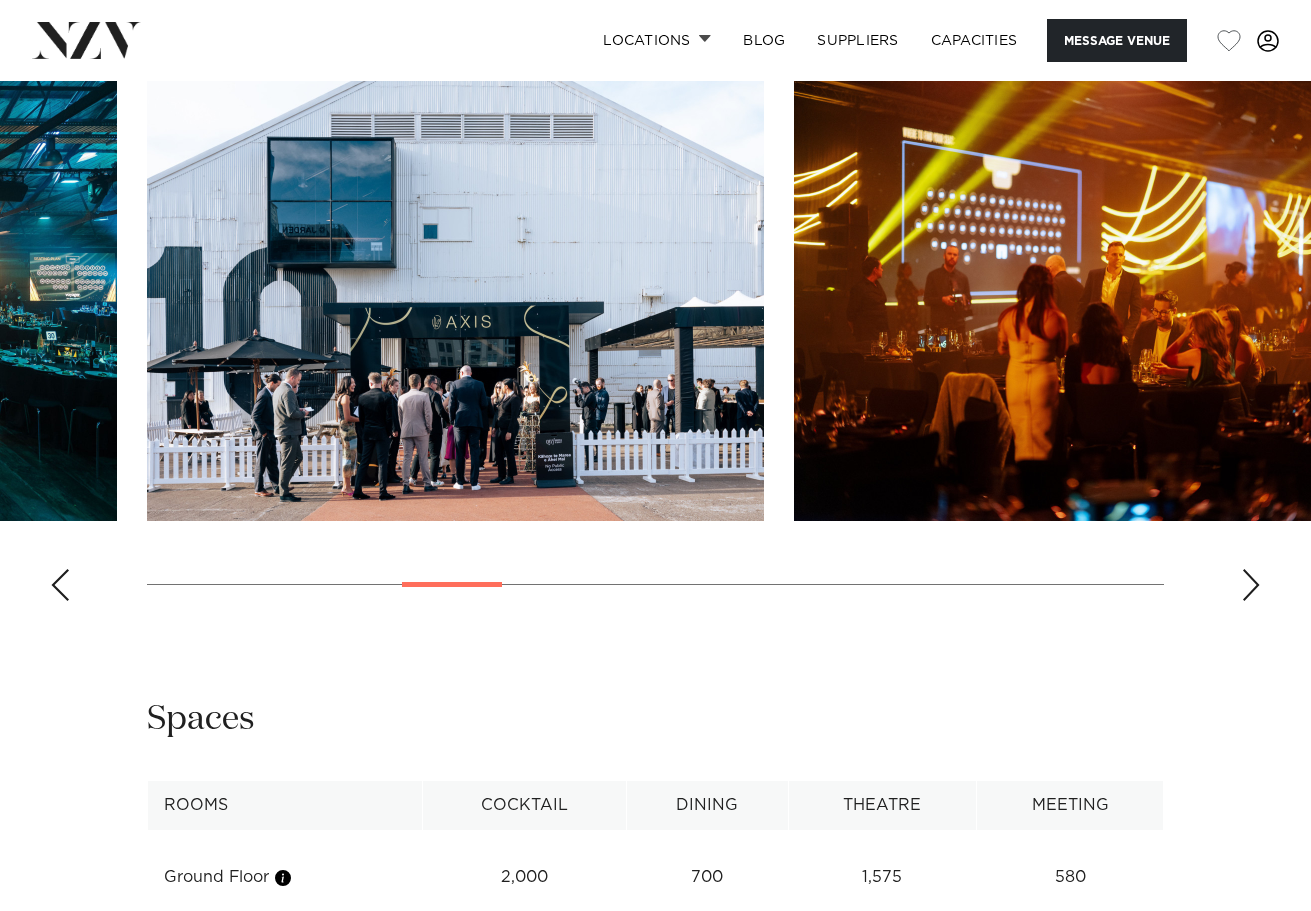 click at bounding box center [1251, 585] 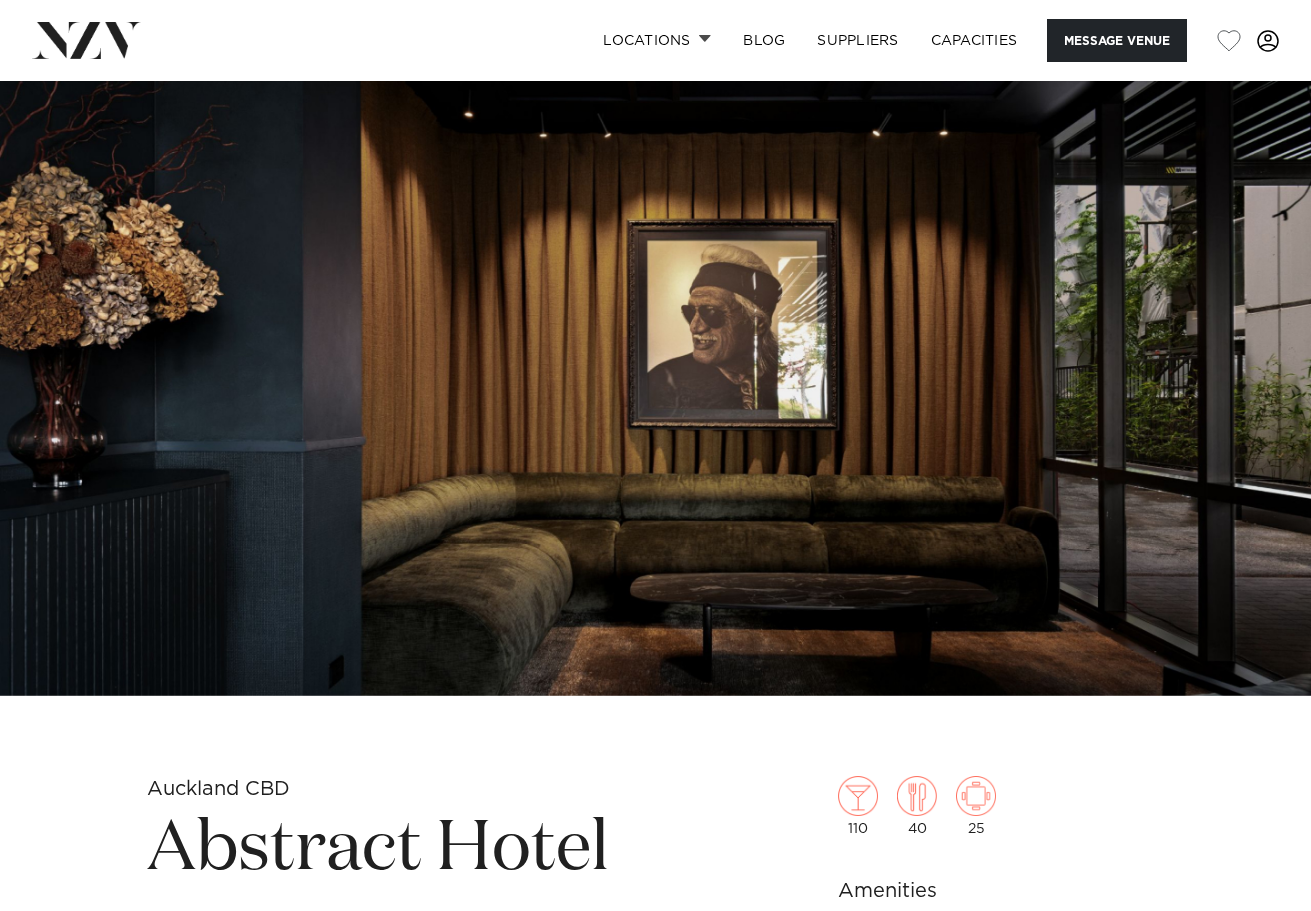 scroll, scrollTop: 0, scrollLeft: 0, axis: both 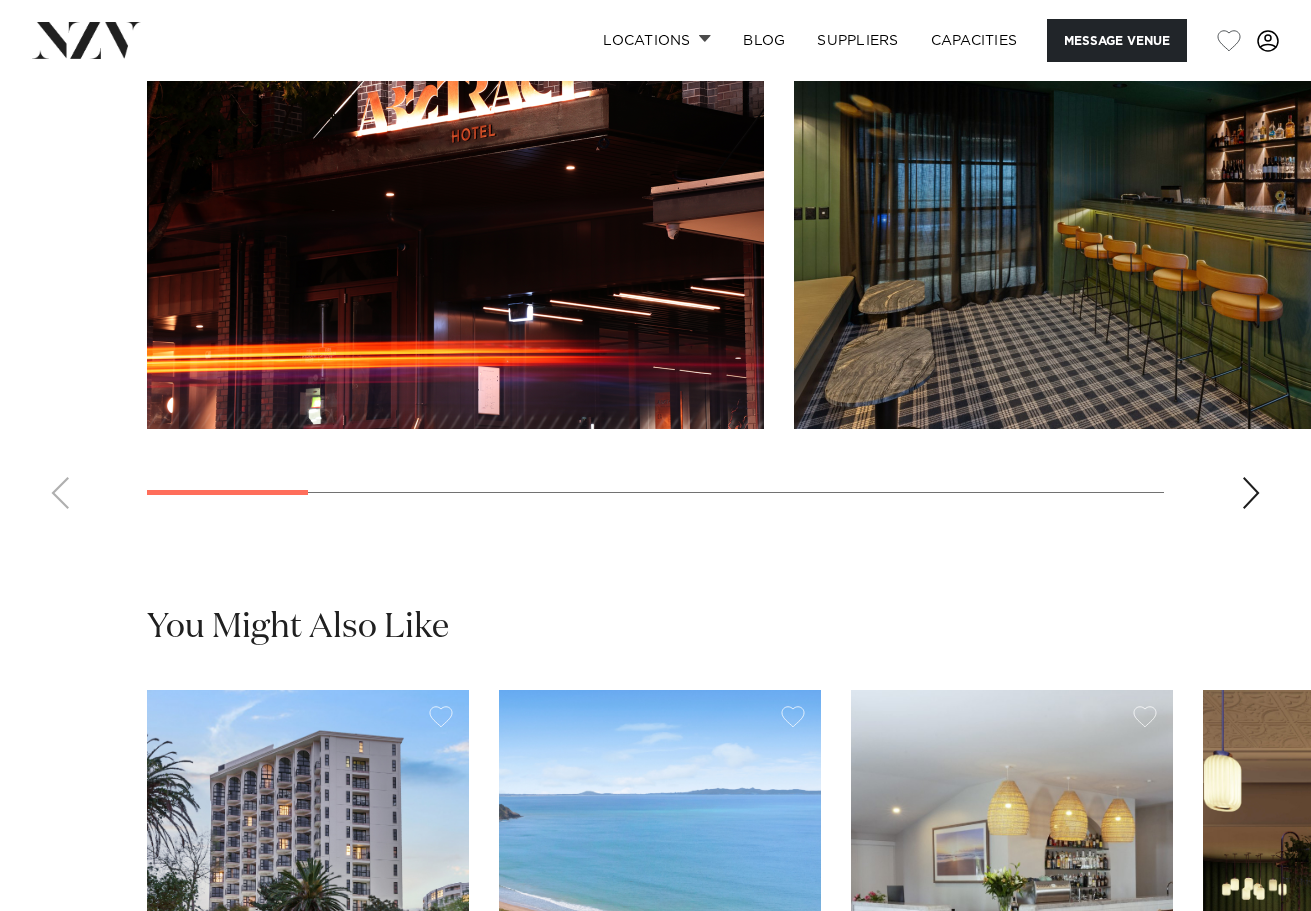 click at bounding box center [1251, 493] 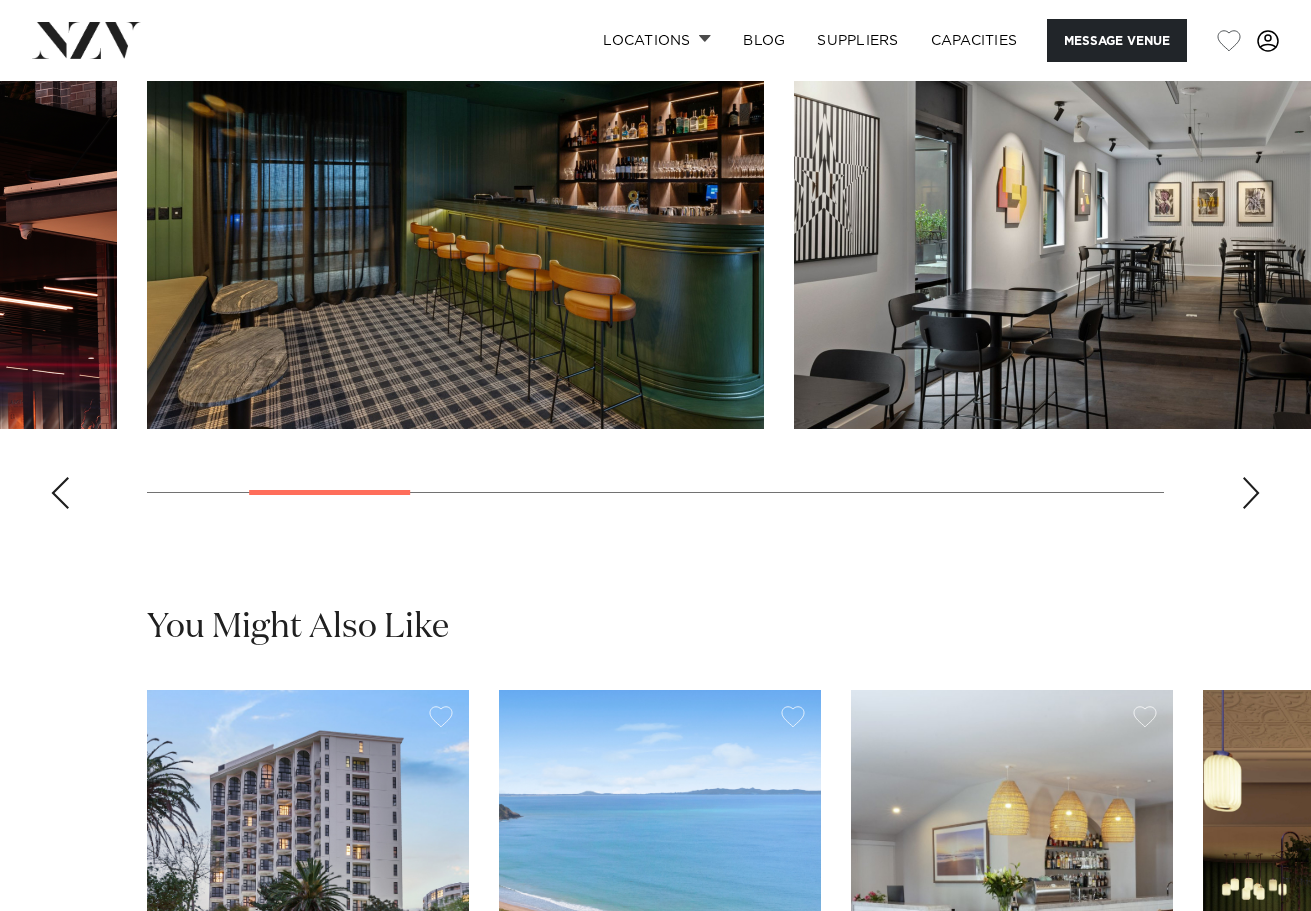 click at bounding box center [1251, 493] 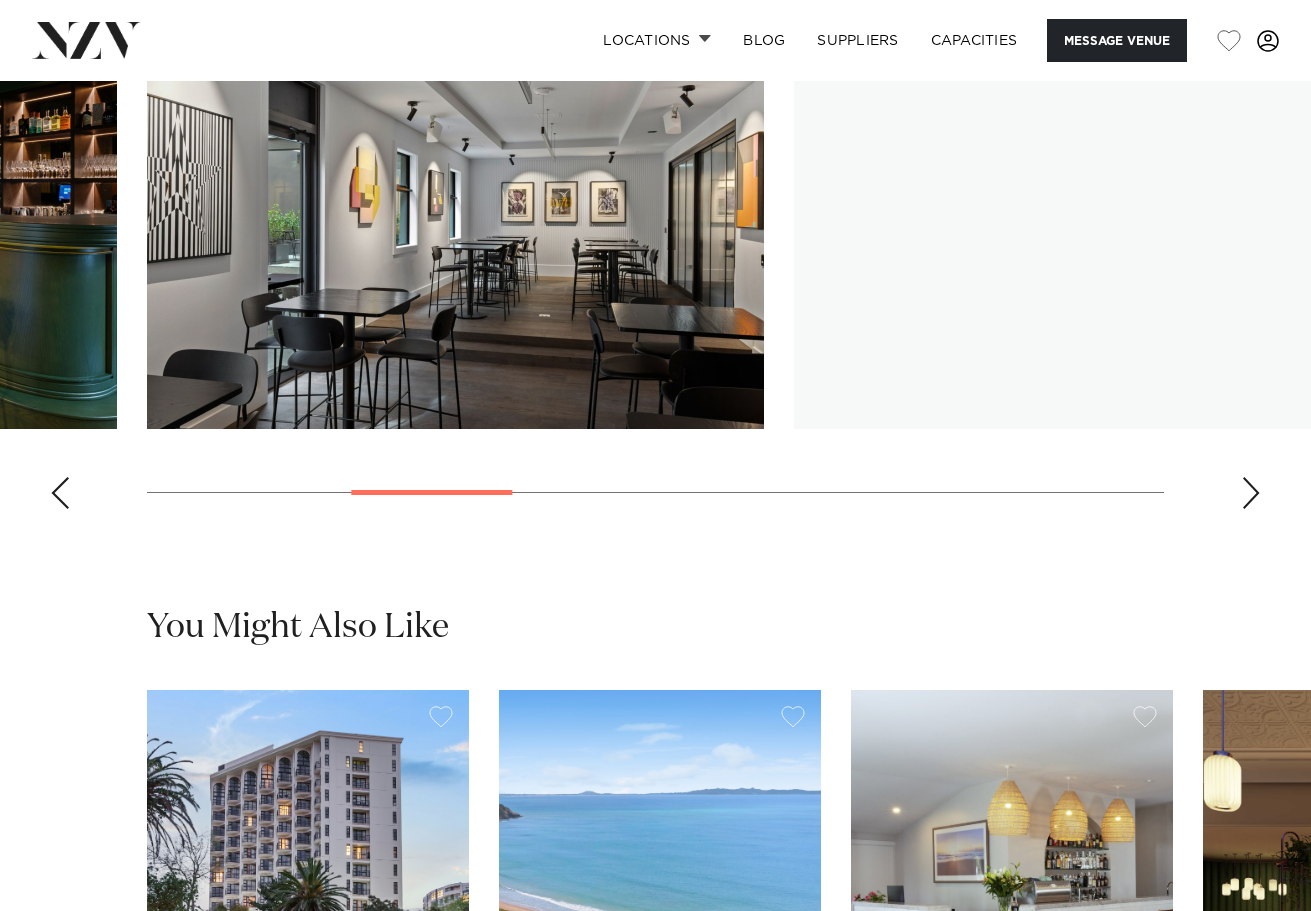 click at bounding box center [1251, 493] 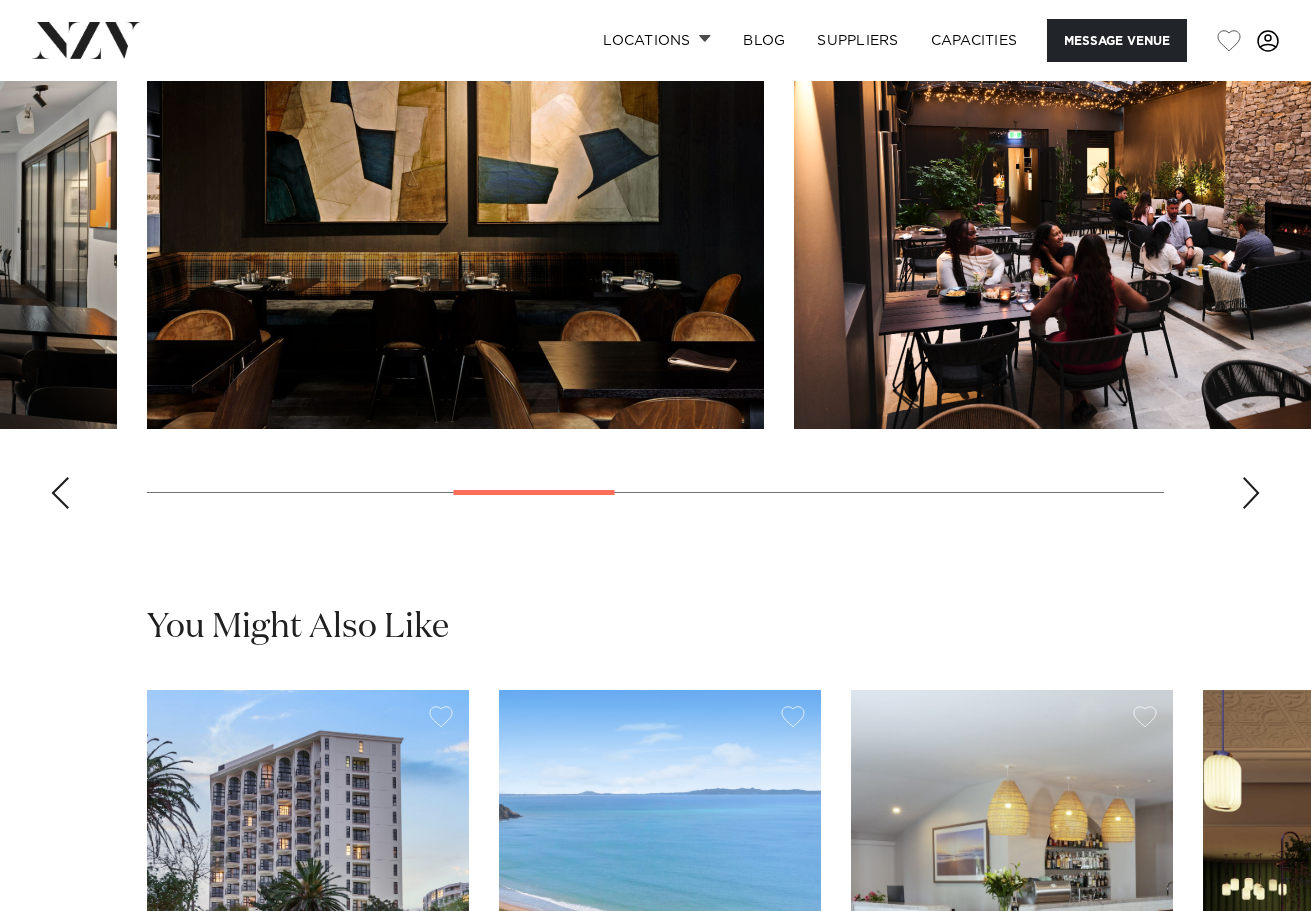 click at bounding box center [1251, 493] 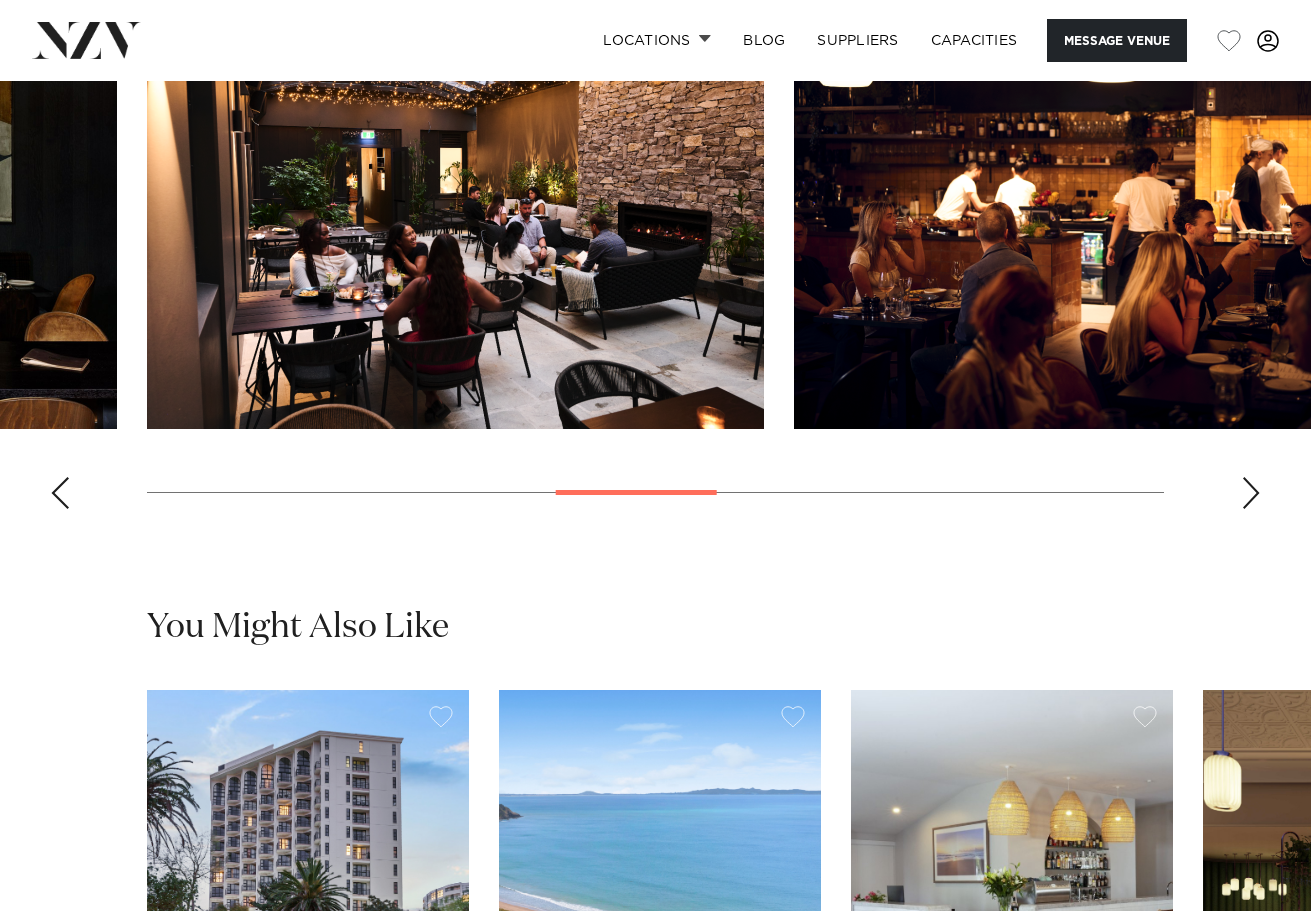 click at bounding box center (1251, 493) 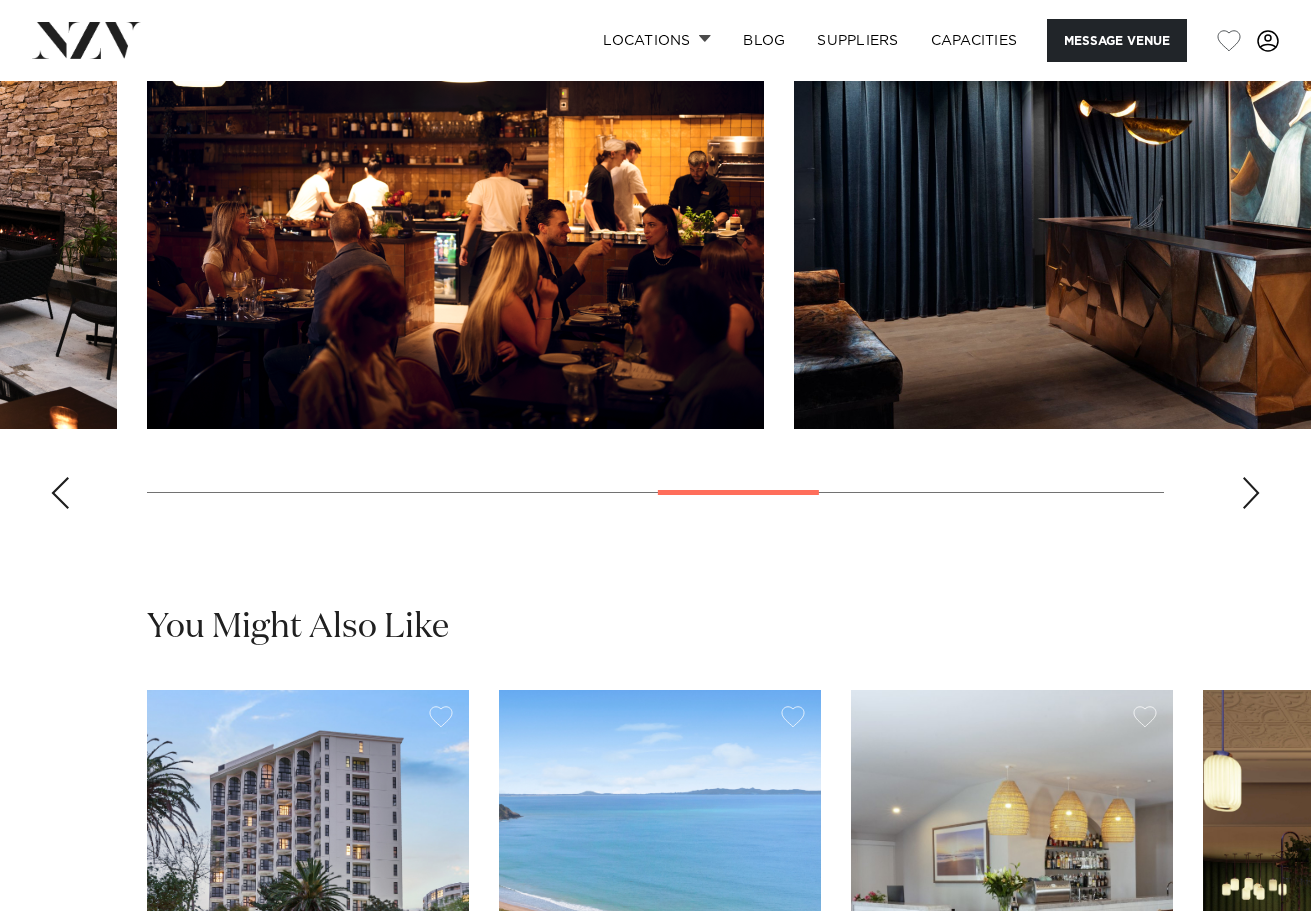 click at bounding box center [1251, 493] 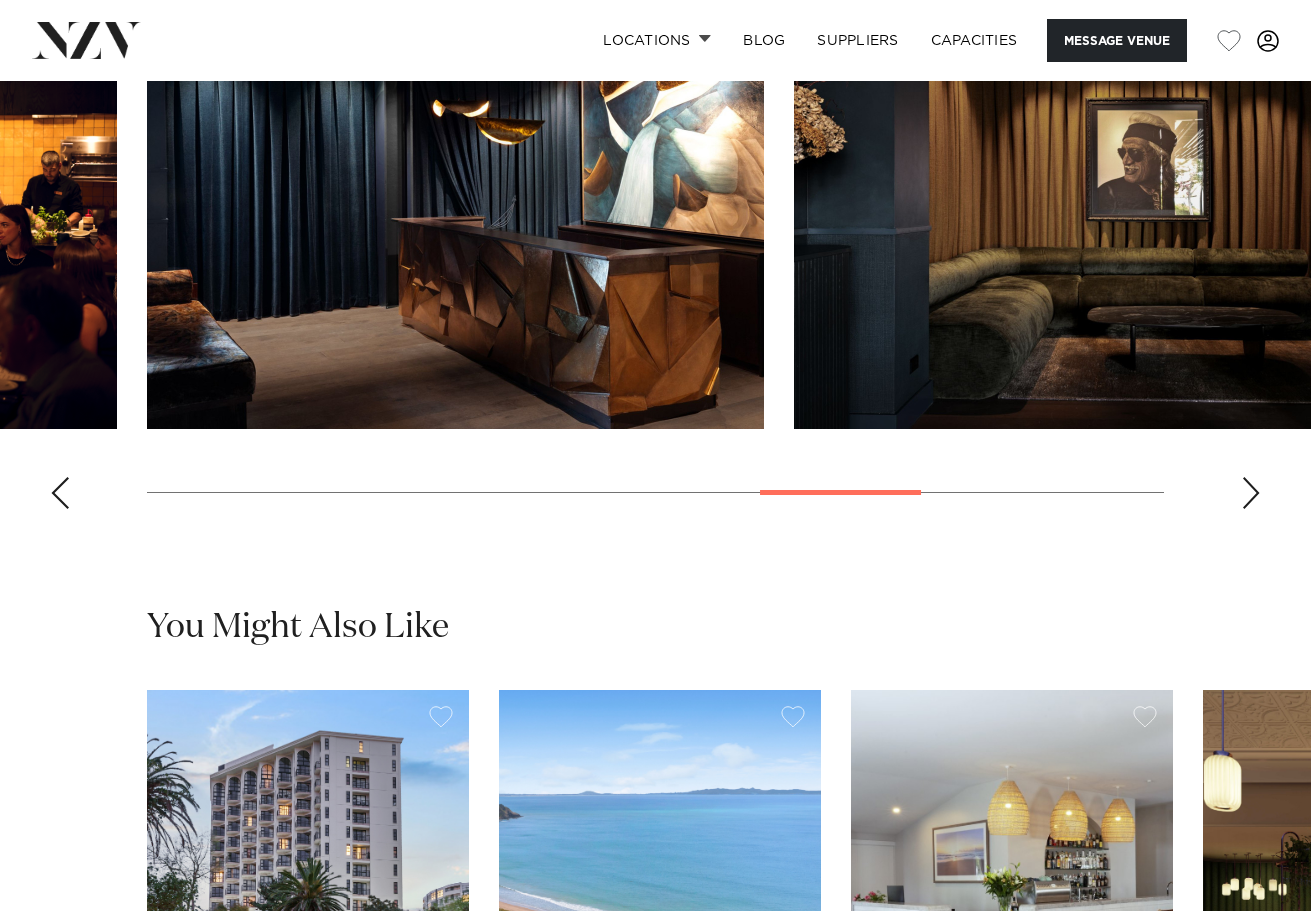 click at bounding box center [1251, 493] 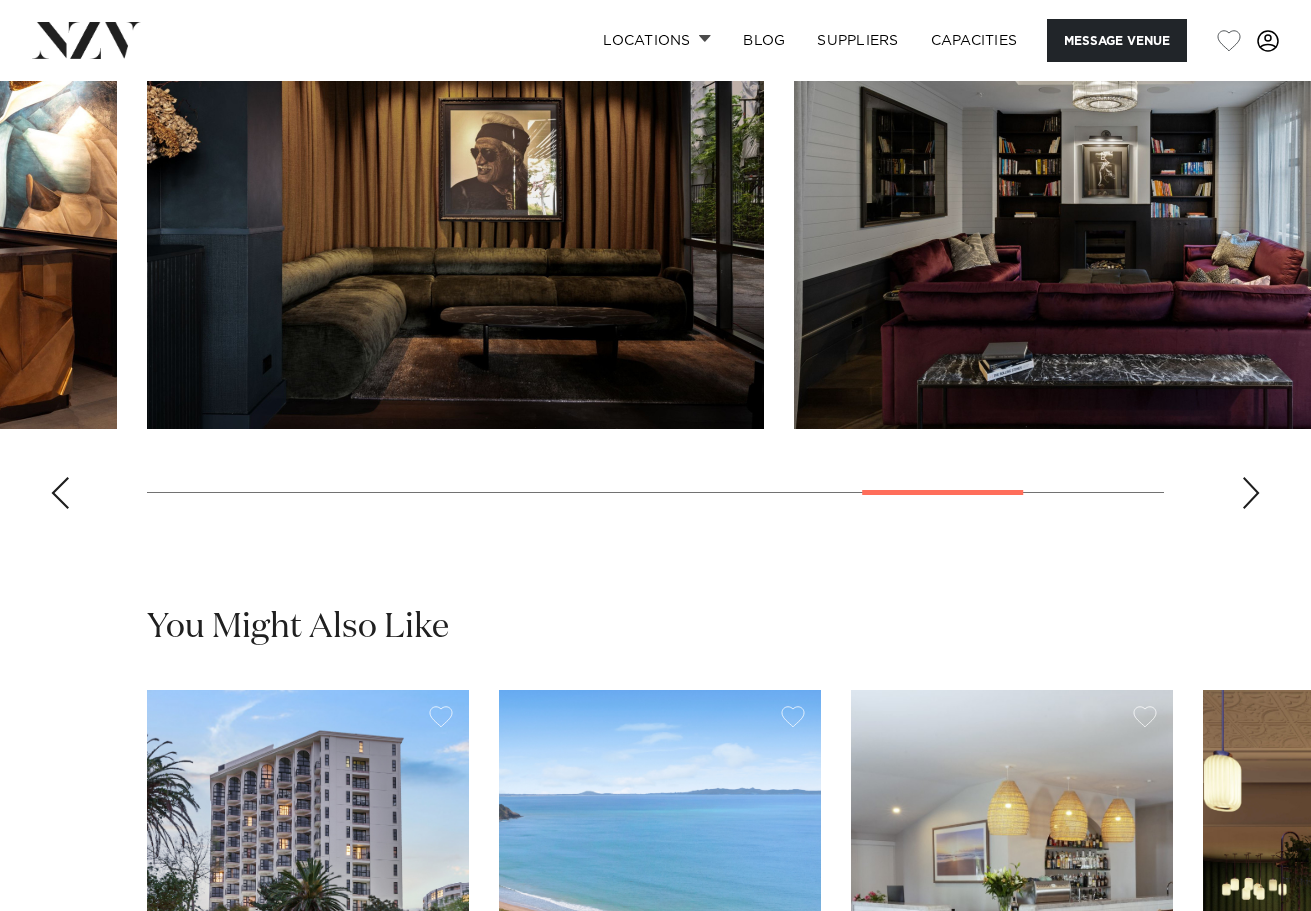 click at bounding box center (1251, 493) 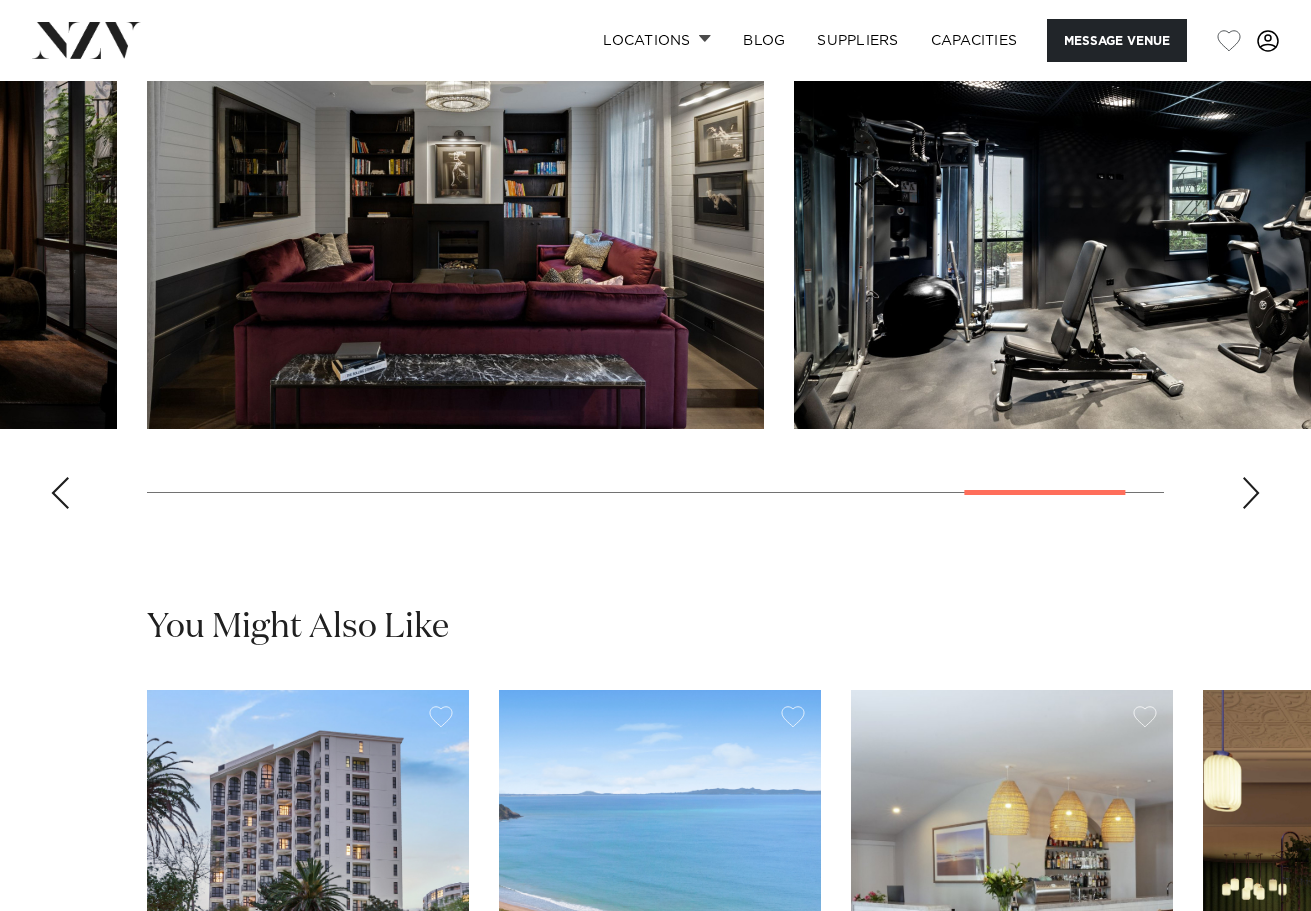 click at bounding box center (1251, 493) 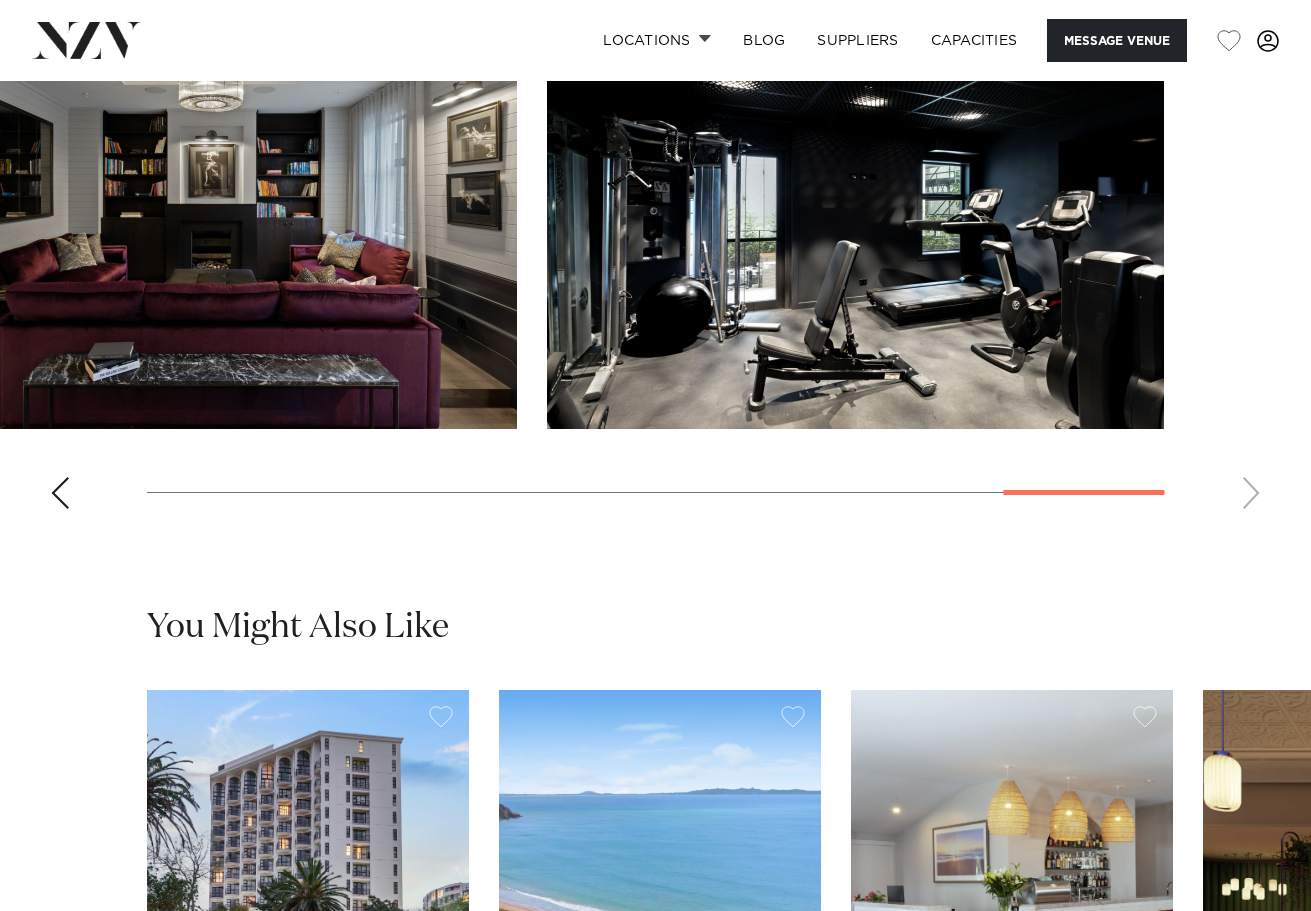 click at bounding box center [655, 250] 